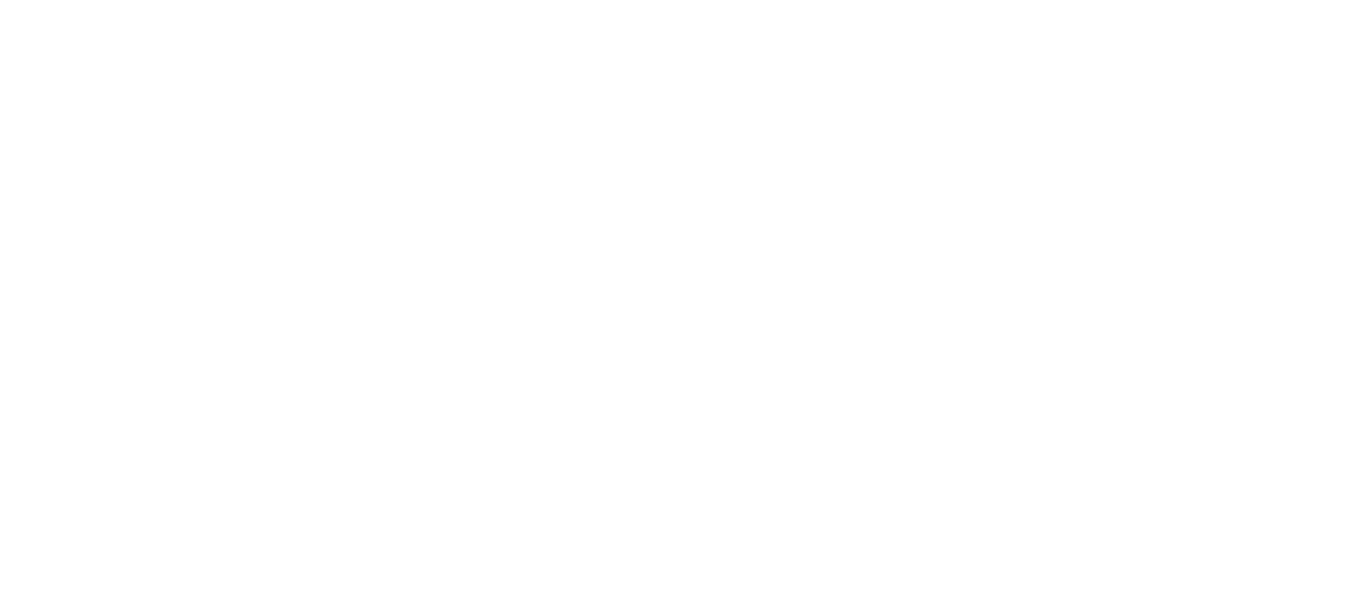 scroll, scrollTop: 0, scrollLeft: 0, axis: both 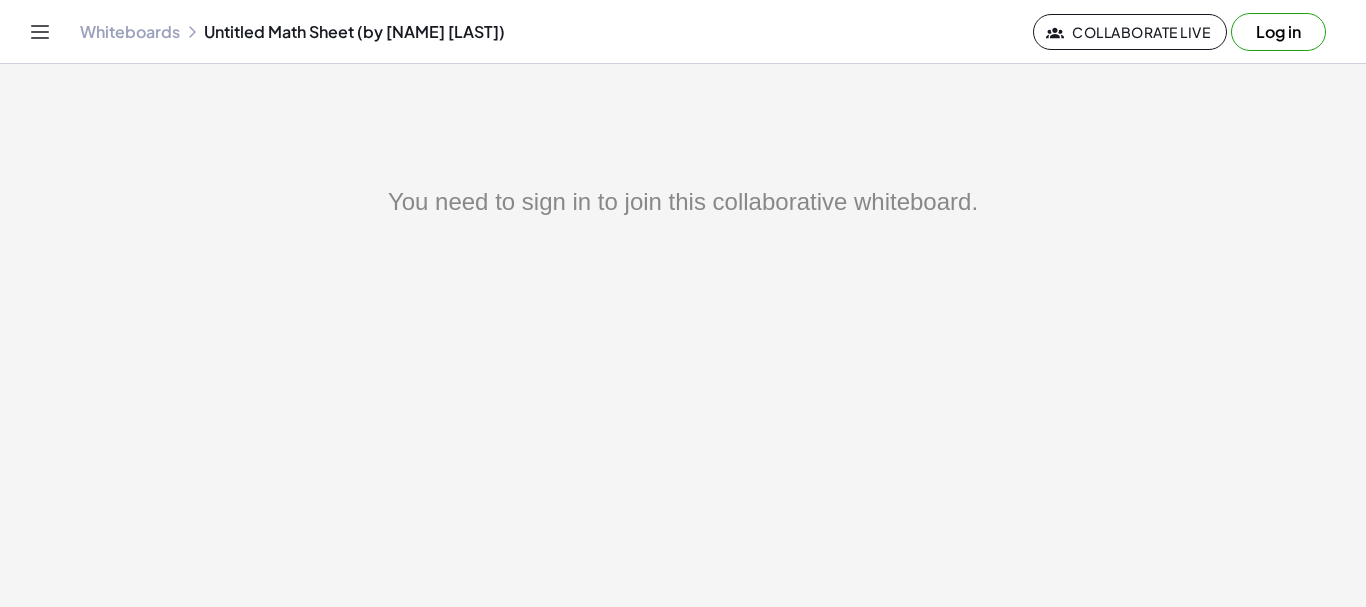 click 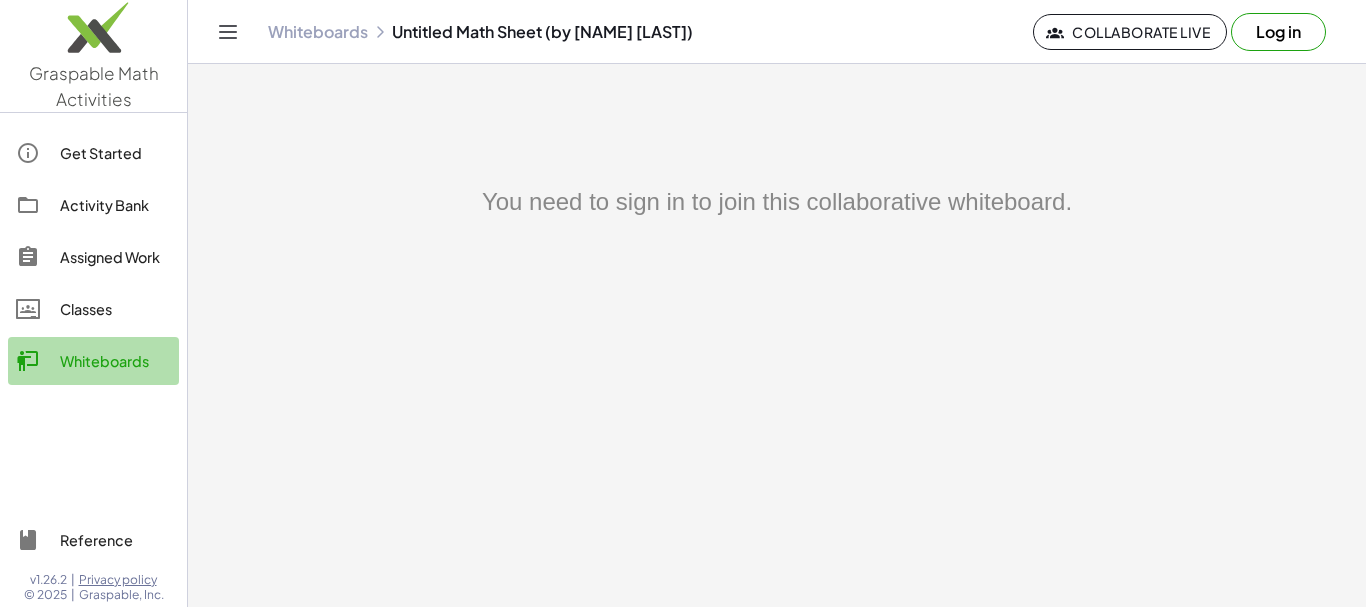 click on "Whiteboards" 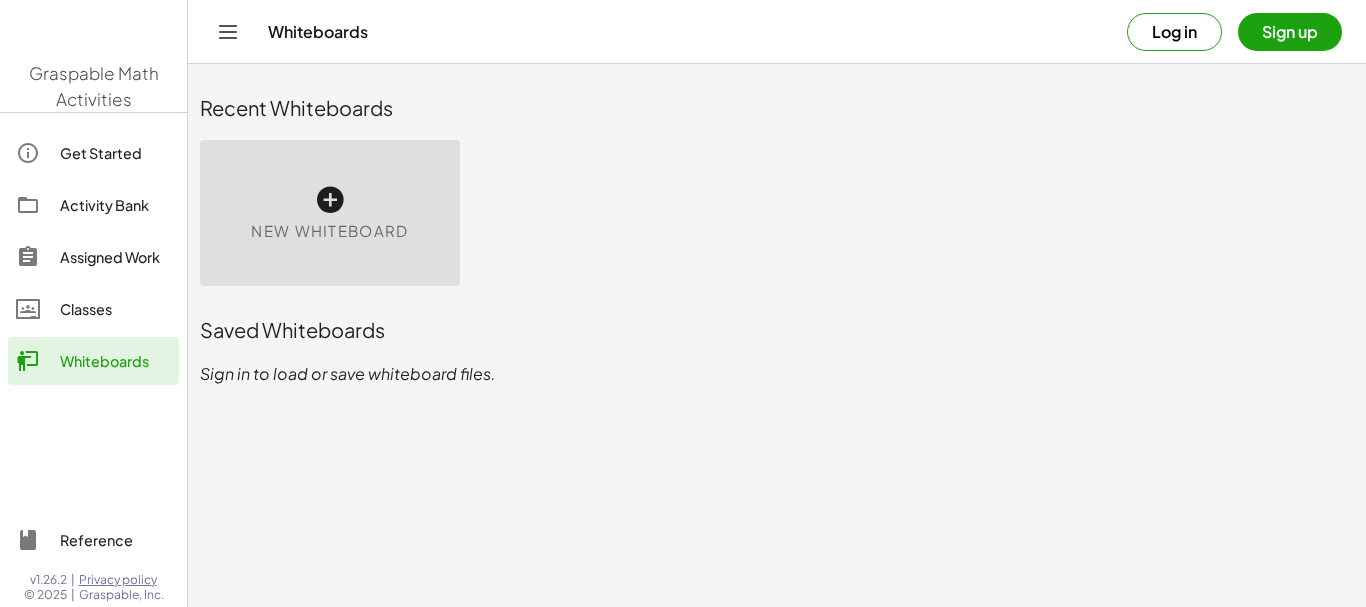 click on "New Whiteboard" at bounding box center (777, 213) 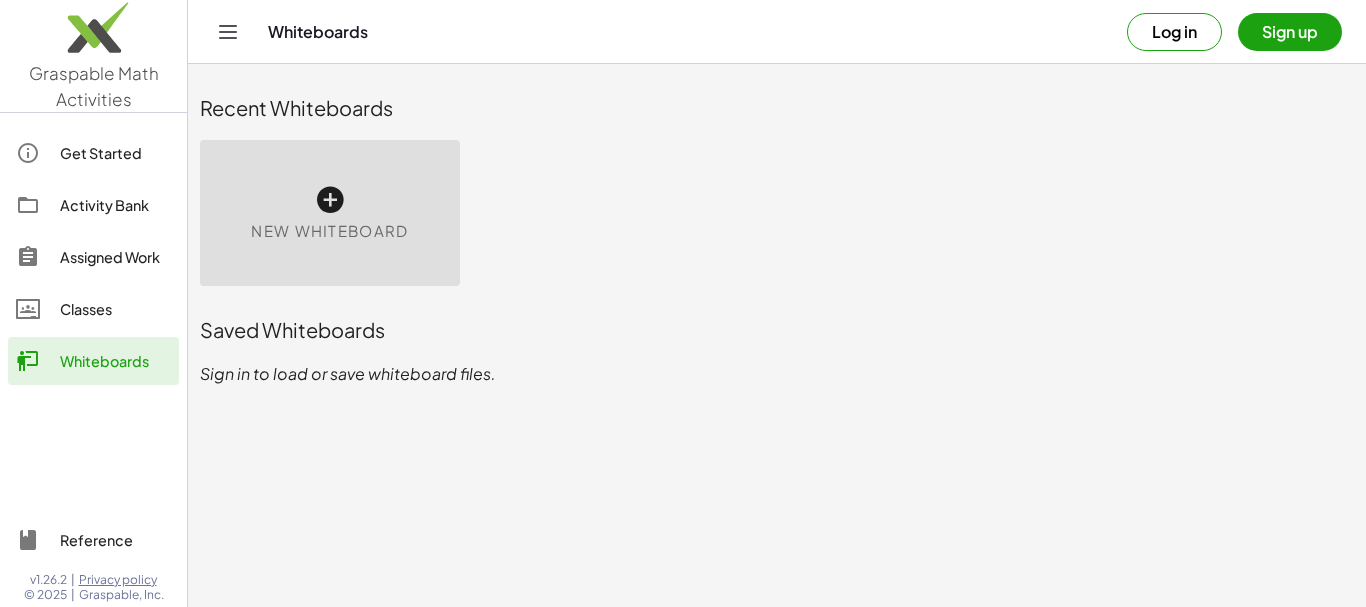 click at bounding box center [330, 200] 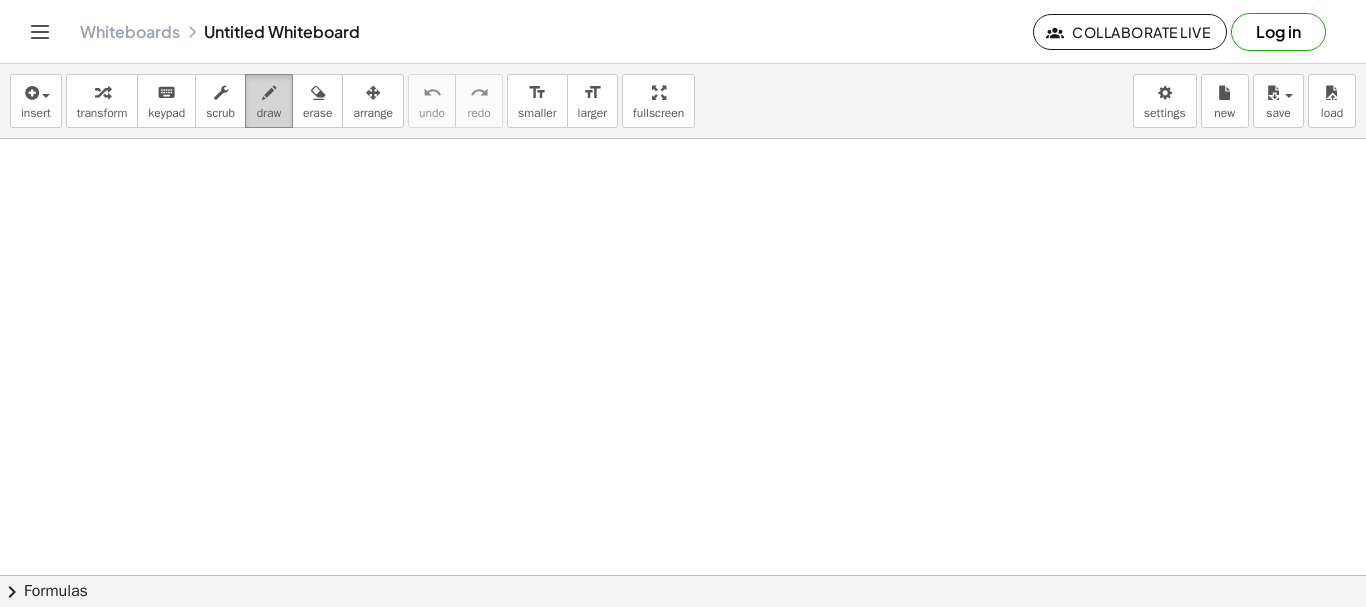 click on "draw" at bounding box center [269, 113] 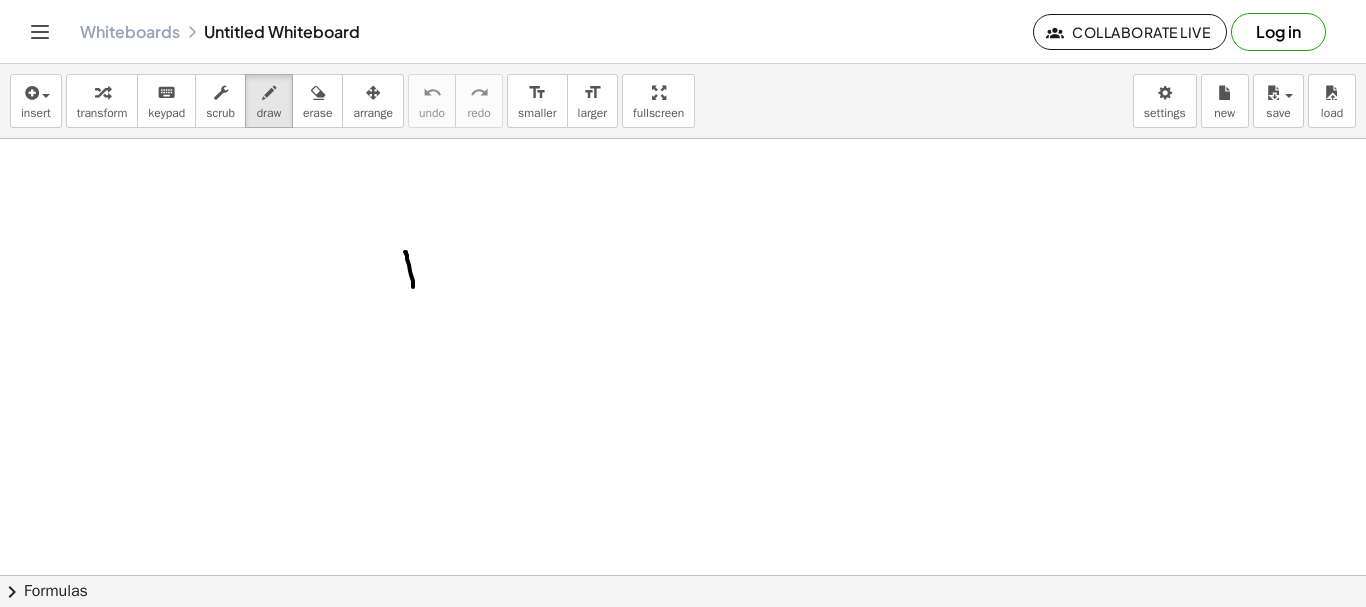 drag, startPoint x: 405, startPoint y: 252, endPoint x: 407, endPoint y: 283, distance: 31.06445 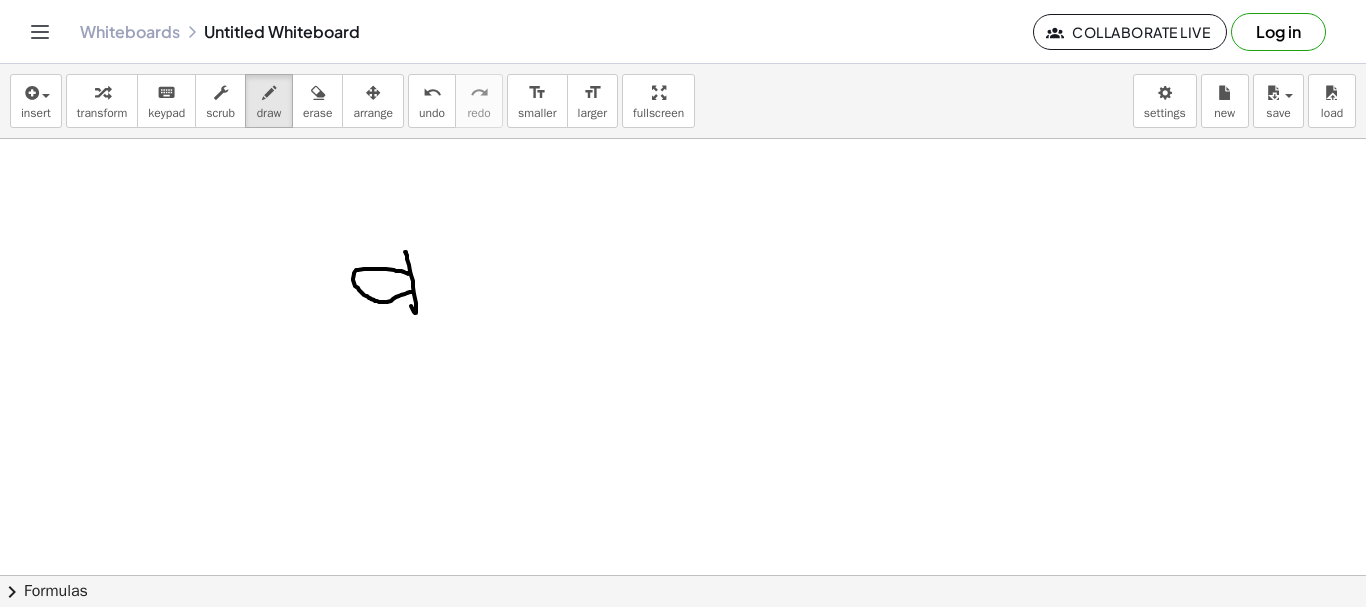 drag, startPoint x: 408, startPoint y: 273, endPoint x: 346, endPoint y: 270, distance: 62.072536 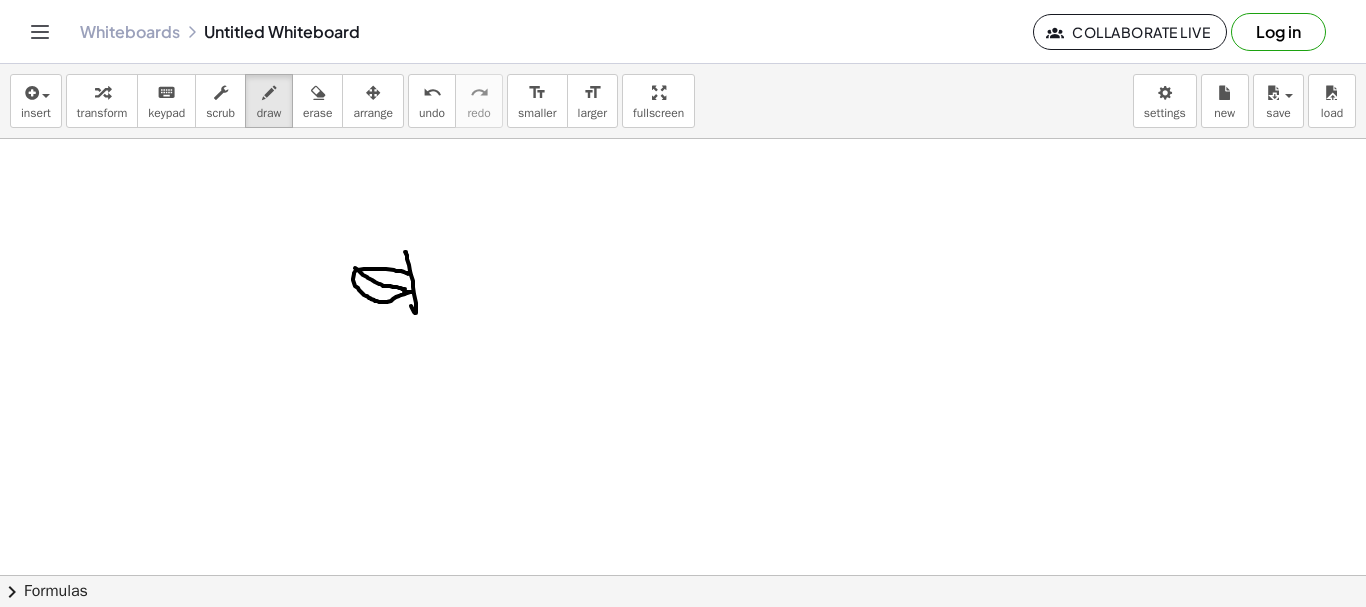 drag, startPoint x: 355, startPoint y: 268, endPoint x: 406, endPoint y: 290, distance: 55.542778 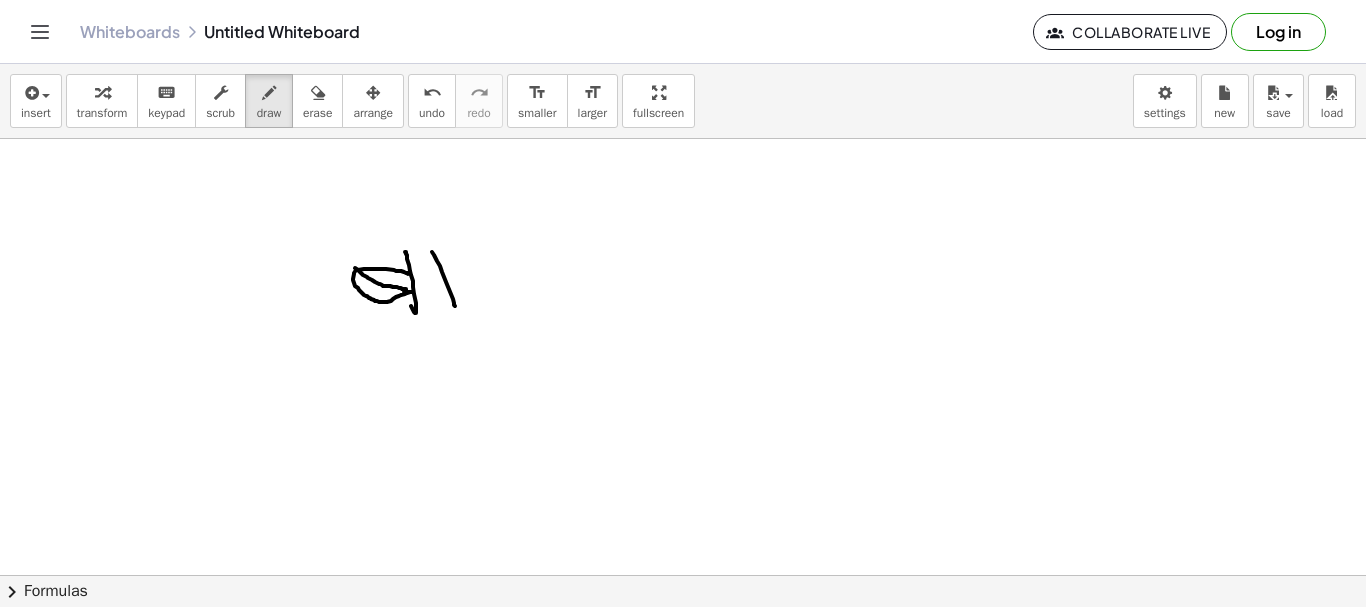 drag, startPoint x: 432, startPoint y: 252, endPoint x: 415, endPoint y: 234, distance: 24.758837 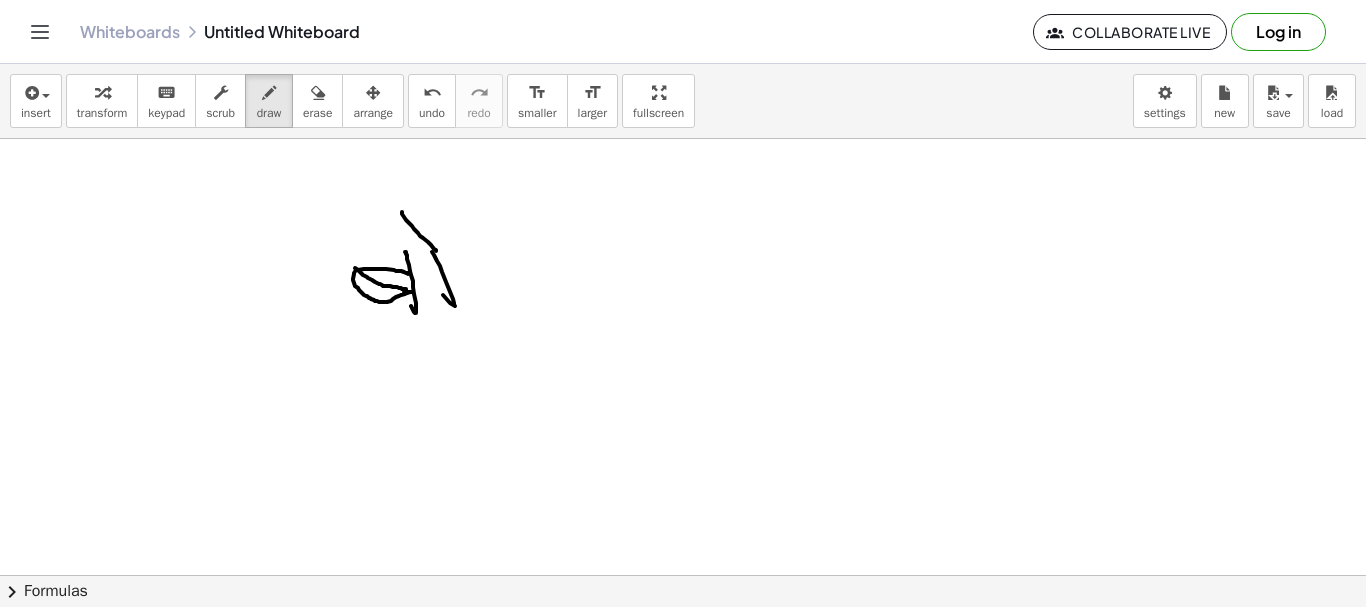 drag, startPoint x: 402, startPoint y: 212, endPoint x: 477, endPoint y: 267, distance: 93.00538 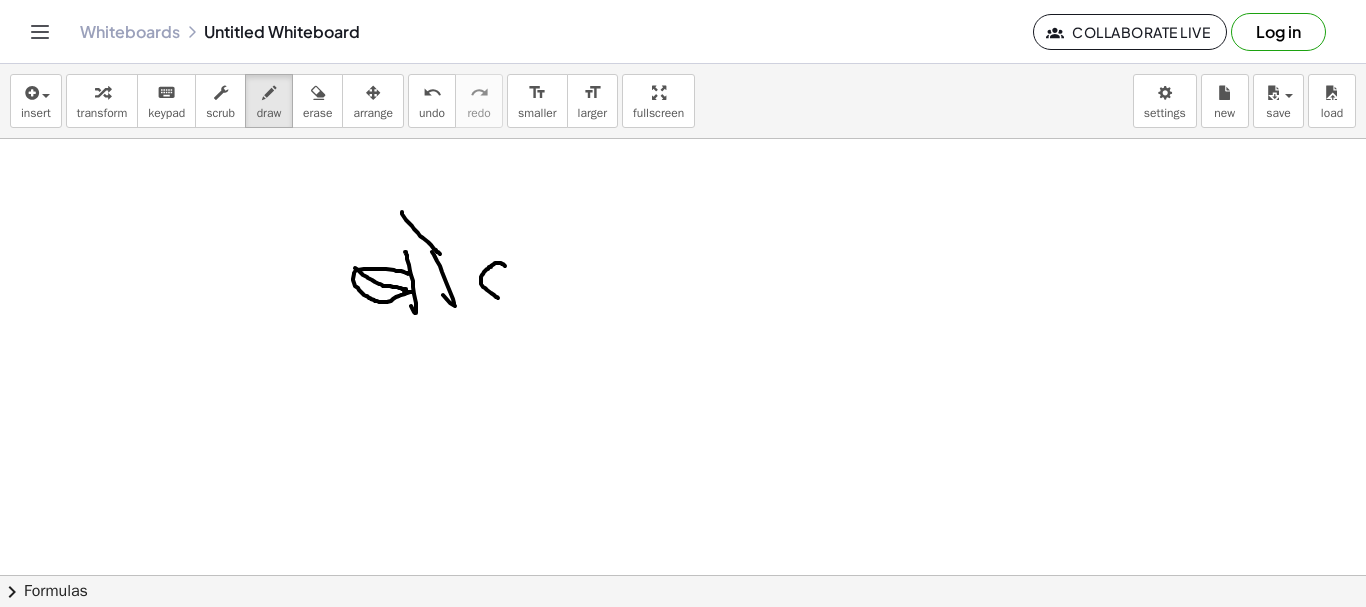 click at bounding box center (683, 575) 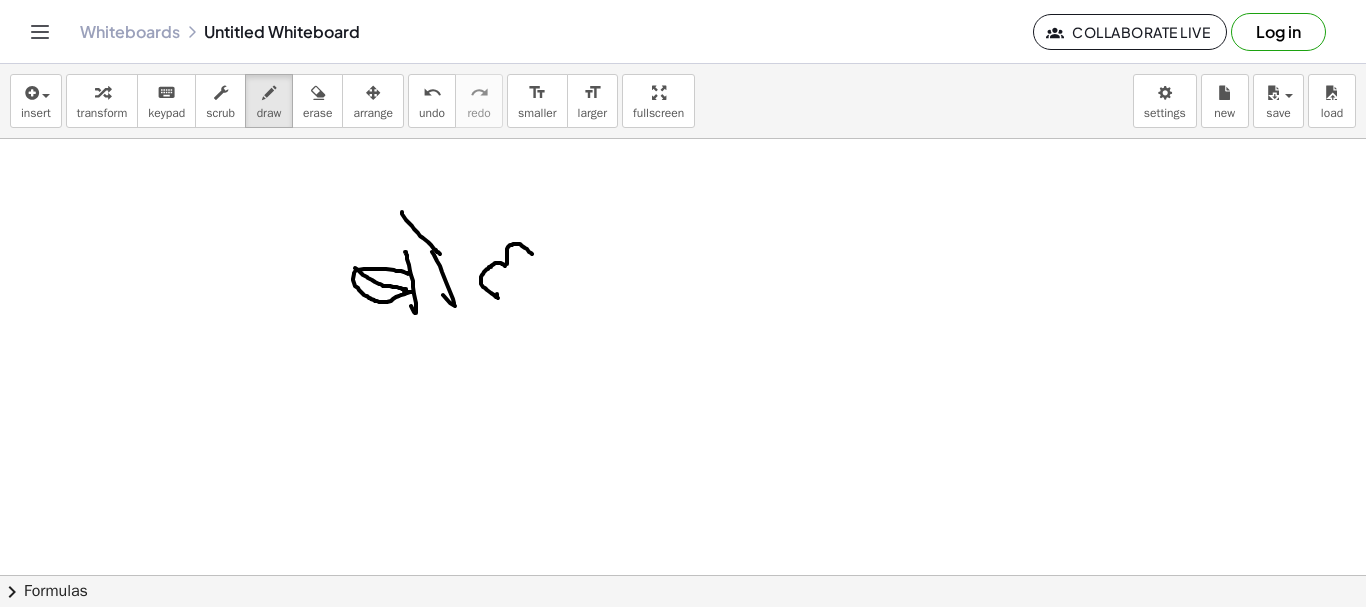 drag, startPoint x: 507, startPoint y: 264, endPoint x: 523, endPoint y: 231, distance: 36.67424 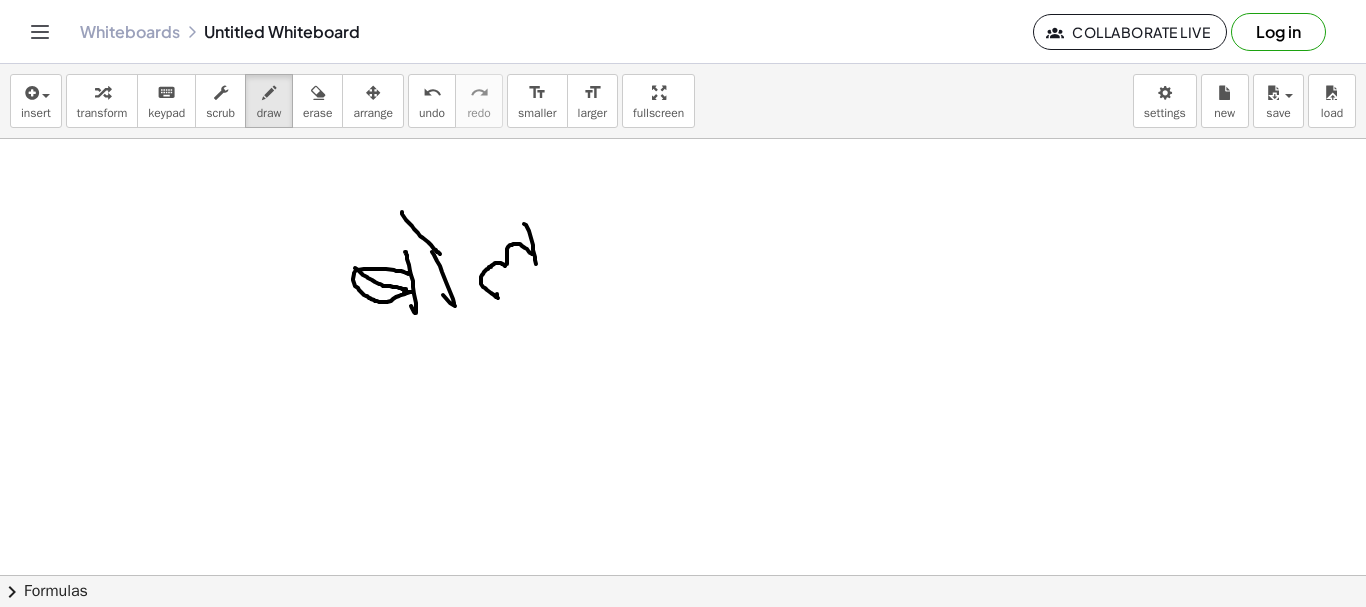 drag, startPoint x: 526, startPoint y: 225, endPoint x: 547, endPoint y: 233, distance: 22.472204 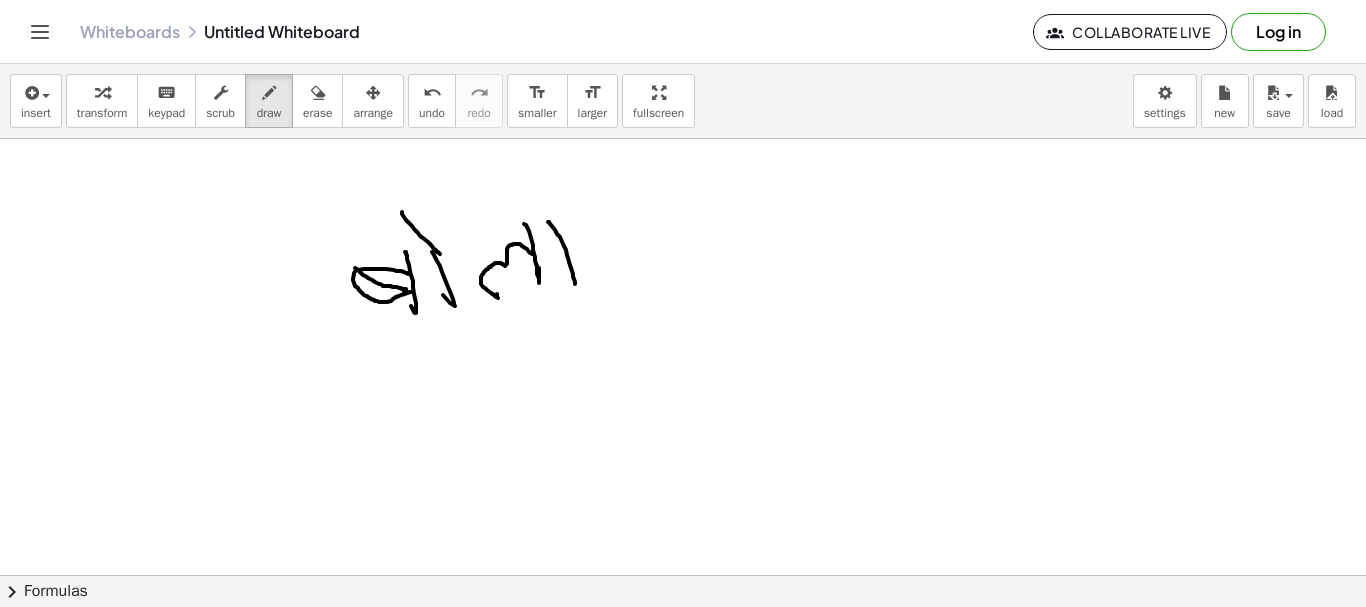 drag, startPoint x: 550, startPoint y: 224, endPoint x: 400, endPoint y: 247, distance: 151.75308 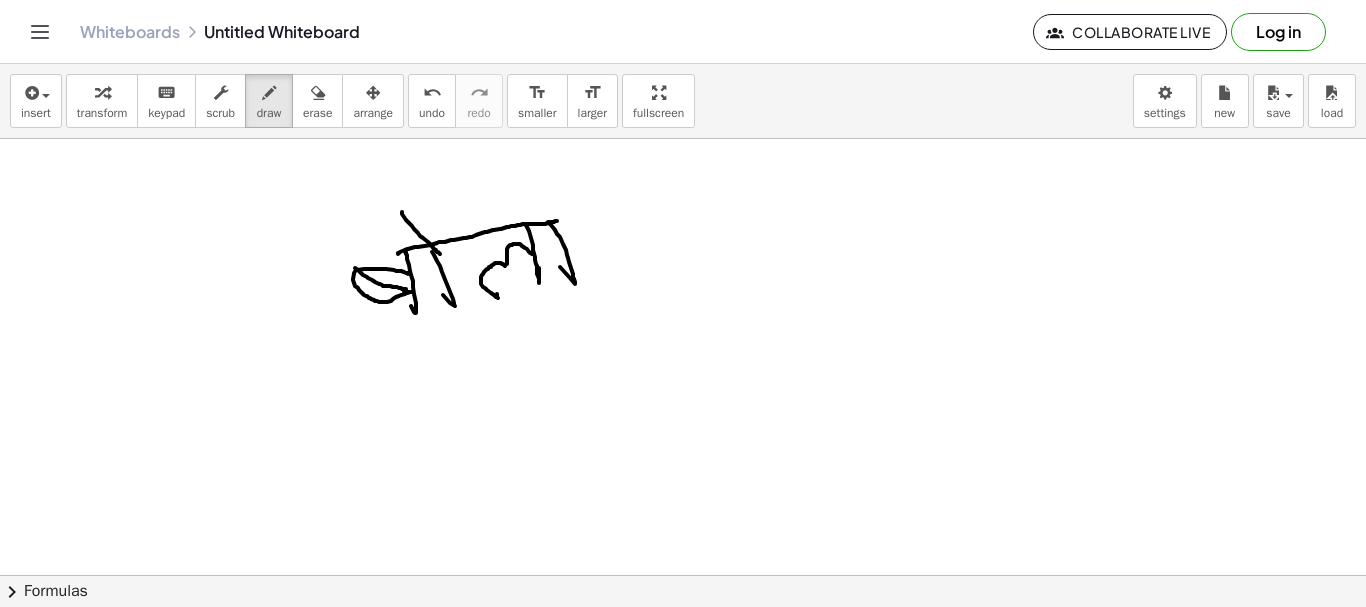 drag, startPoint x: 398, startPoint y: 253, endPoint x: 602, endPoint y: 269, distance: 204.6265 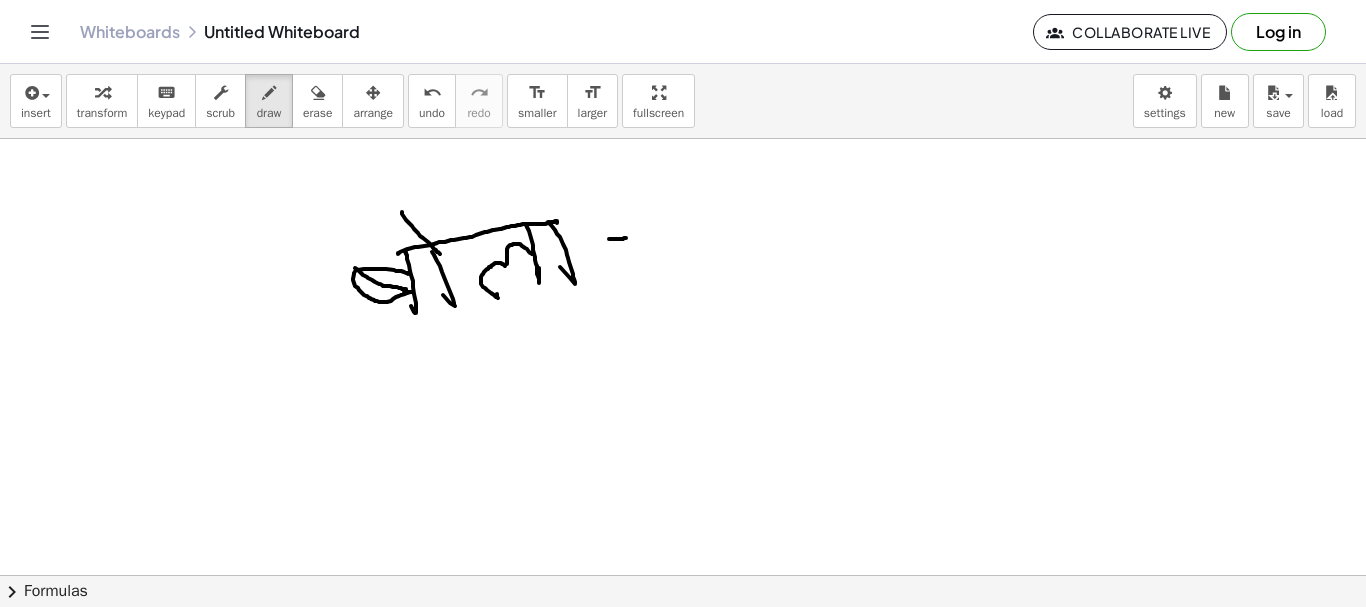 drag, startPoint x: 609, startPoint y: 239, endPoint x: 631, endPoint y: 238, distance: 22.022715 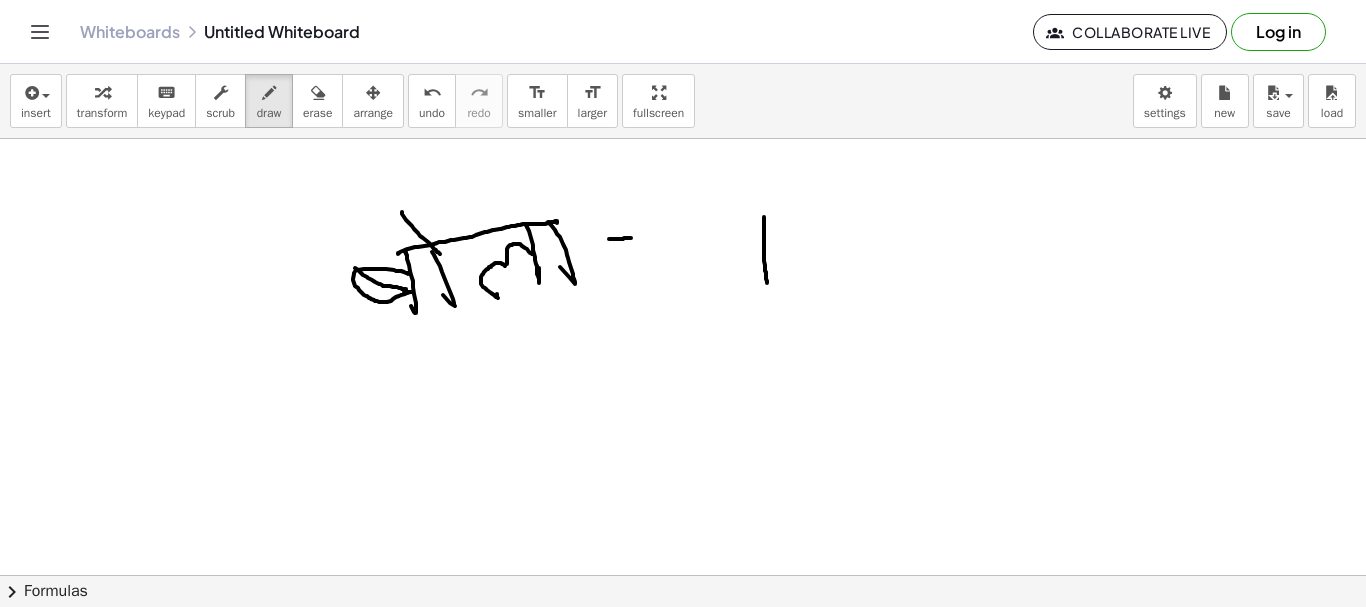 drag, startPoint x: 764, startPoint y: 217, endPoint x: 767, endPoint y: 283, distance: 66.068146 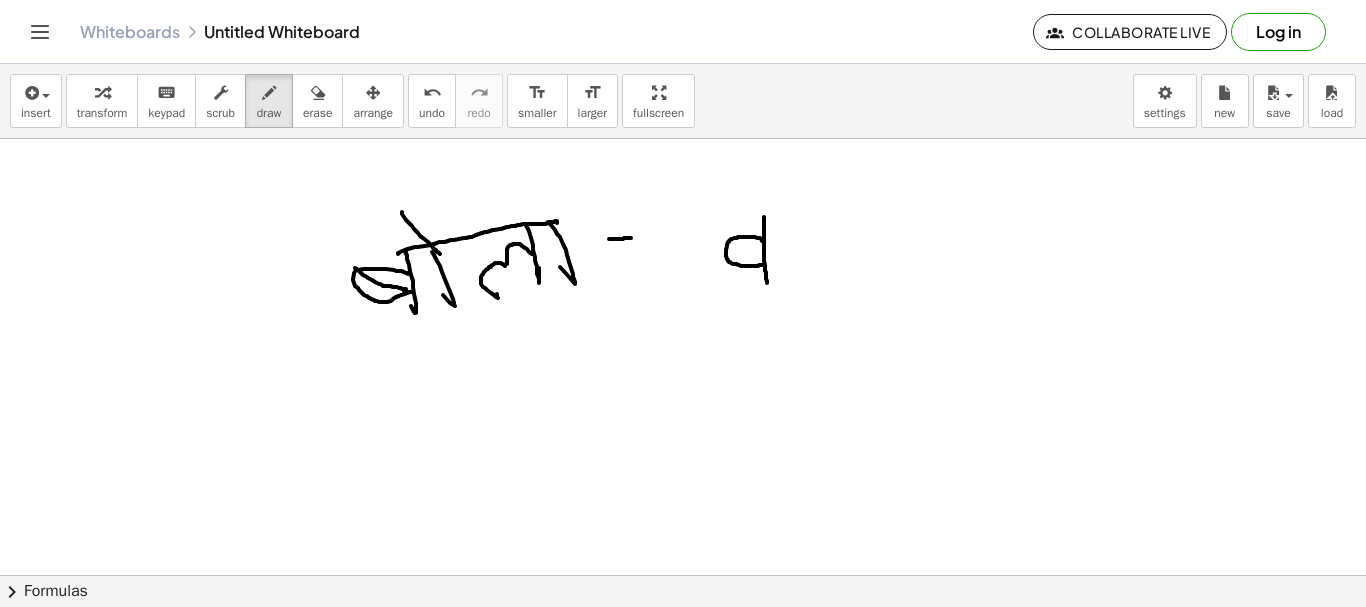 drag, startPoint x: 762, startPoint y: 241, endPoint x: 755, endPoint y: 262, distance: 22.135944 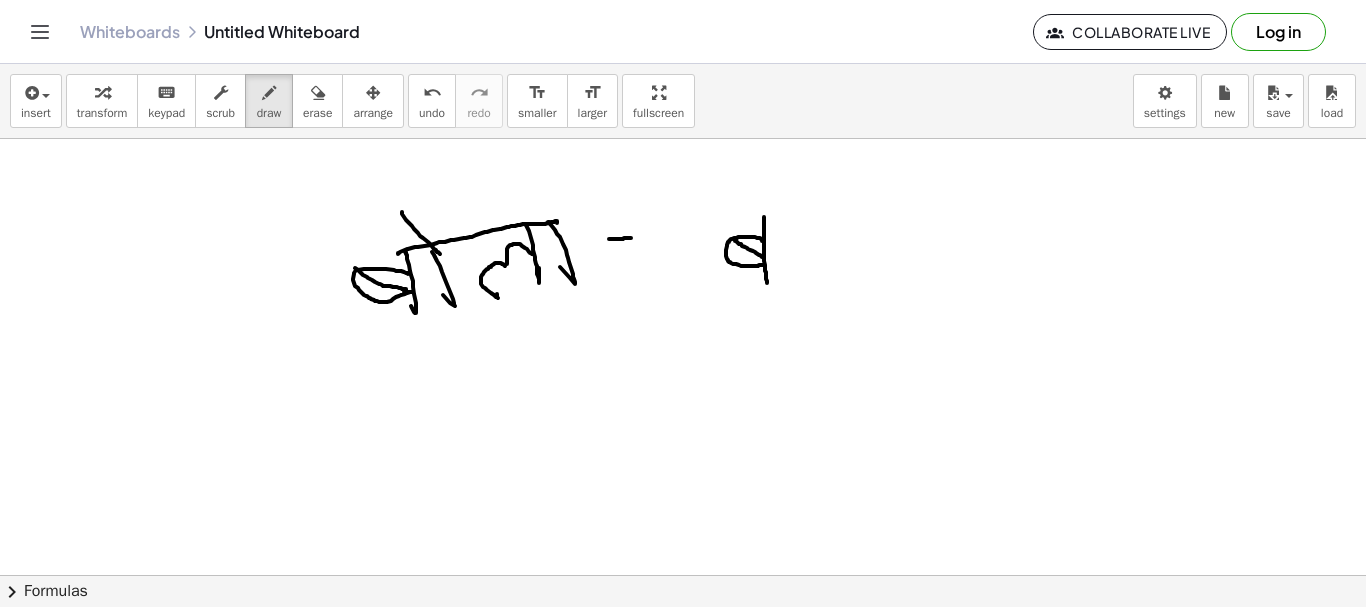 drag, startPoint x: 735, startPoint y: 239, endPoint x: 759, endPoint y: 214, distance: 34.655445 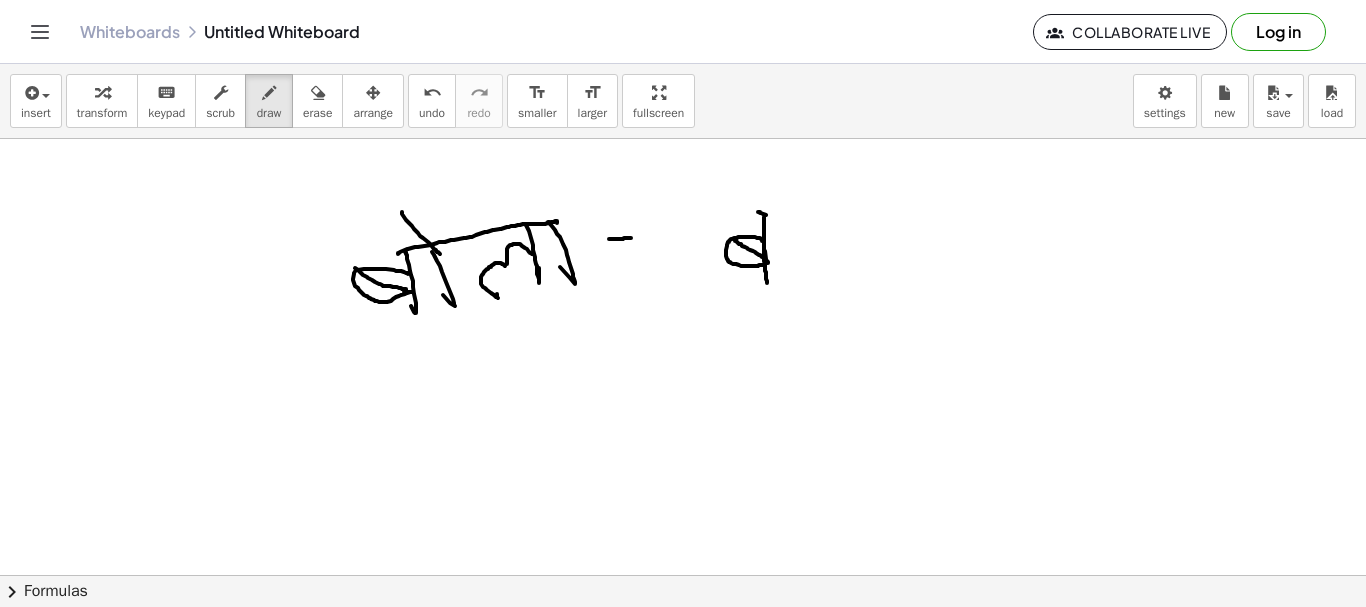 drag, startPoint x: 758, startPoint y: 212, endPoint x: 776, endPoint y: 219, distance: 19.313208 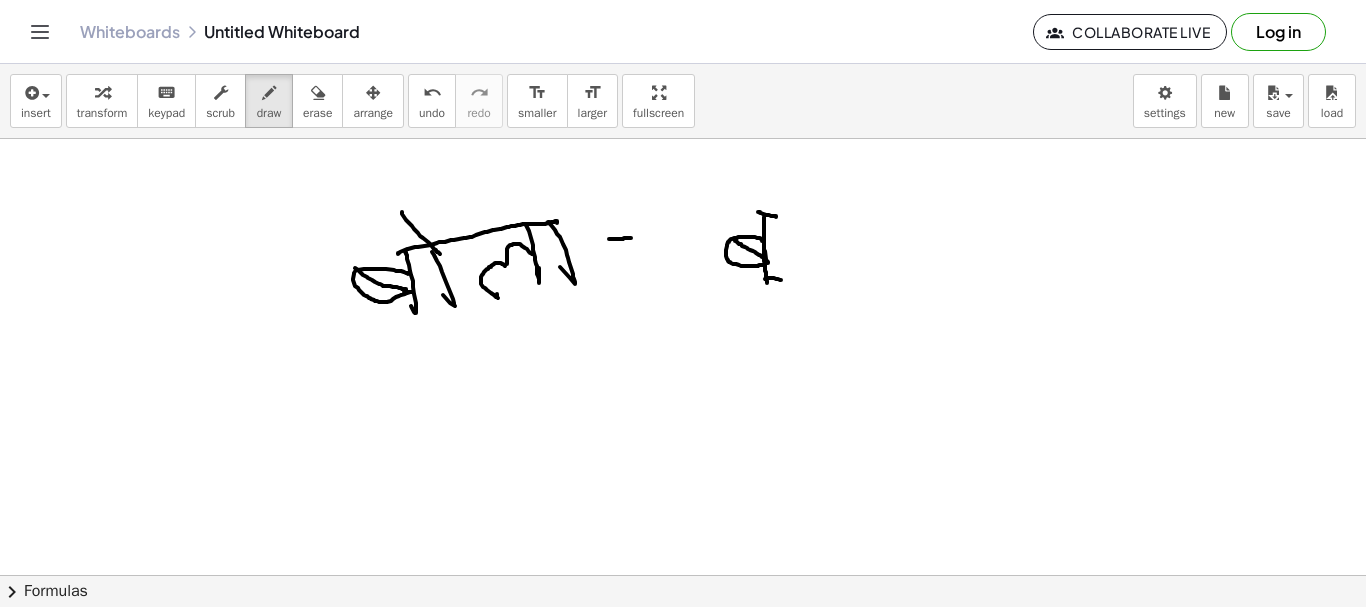 drag, startPoint x: 765, startPoint y: 279, endPoint x: 820, endPoint y: 255, distance: 60.00833 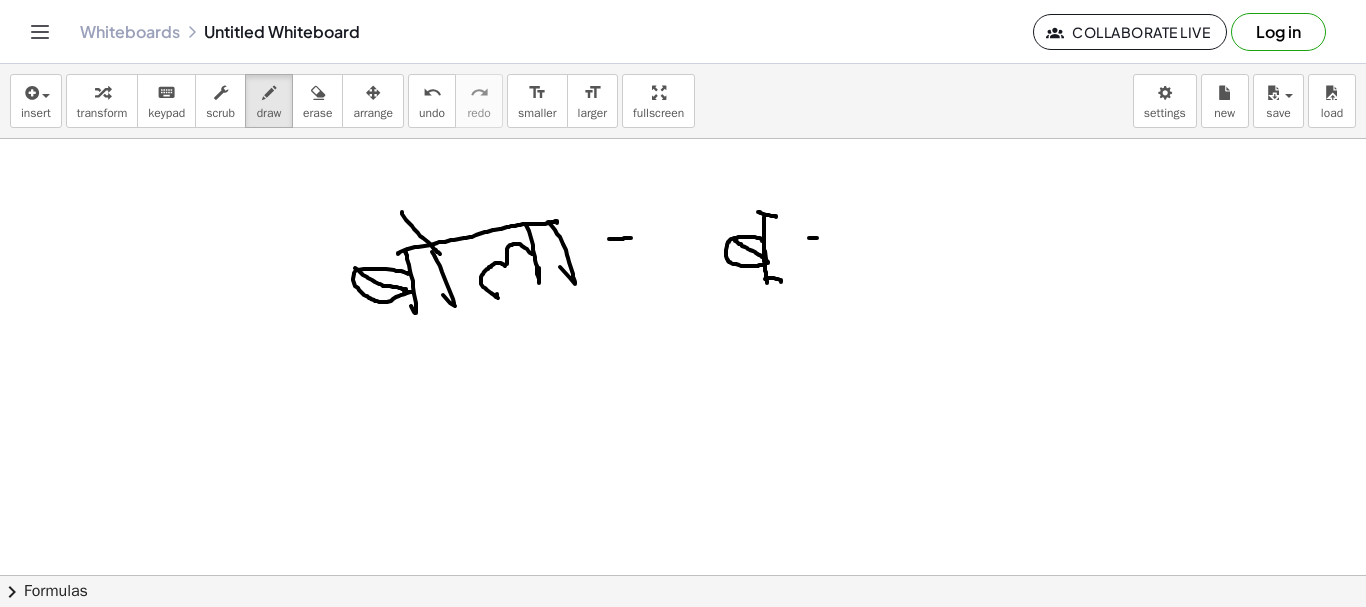 drag, startPoint x: 809, startPoint y: 238, endPoint x: 844, endPoint y: 233, distance: 35.35534 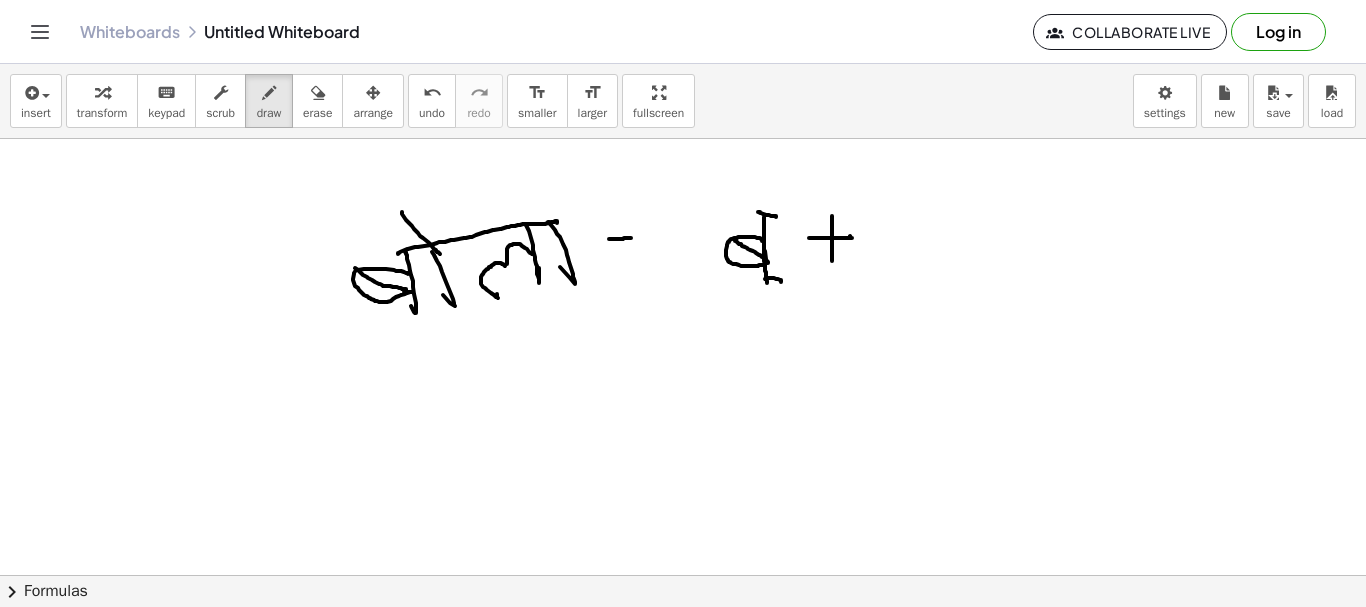 drag, startPoint x: 832, startPoint y: 216, endPoint x: 868, endPoint y: 321, distance: 111 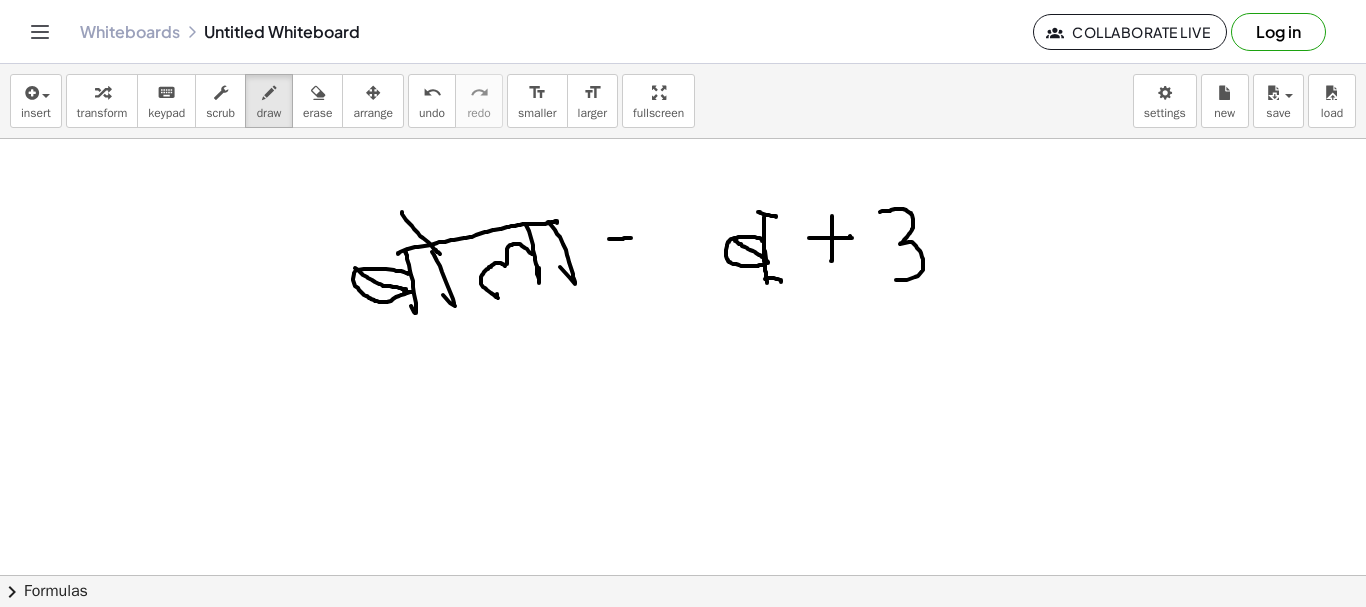 drag, startPoint x: 880, startPoint y: 212, endPoint x: 902, endPoint y: 267, distance: 59.236813 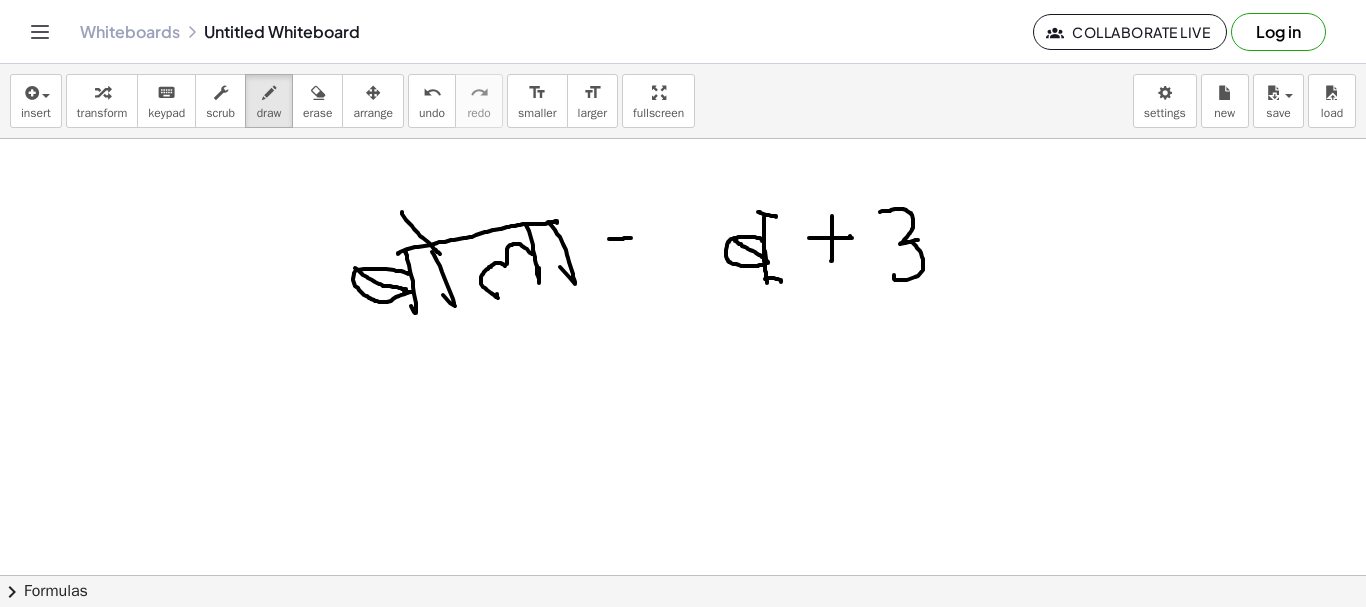 drag, startPoint x: 905, startPoint y: 242, endPoint x: 939, endPoint y: 206, distance: 49.517673 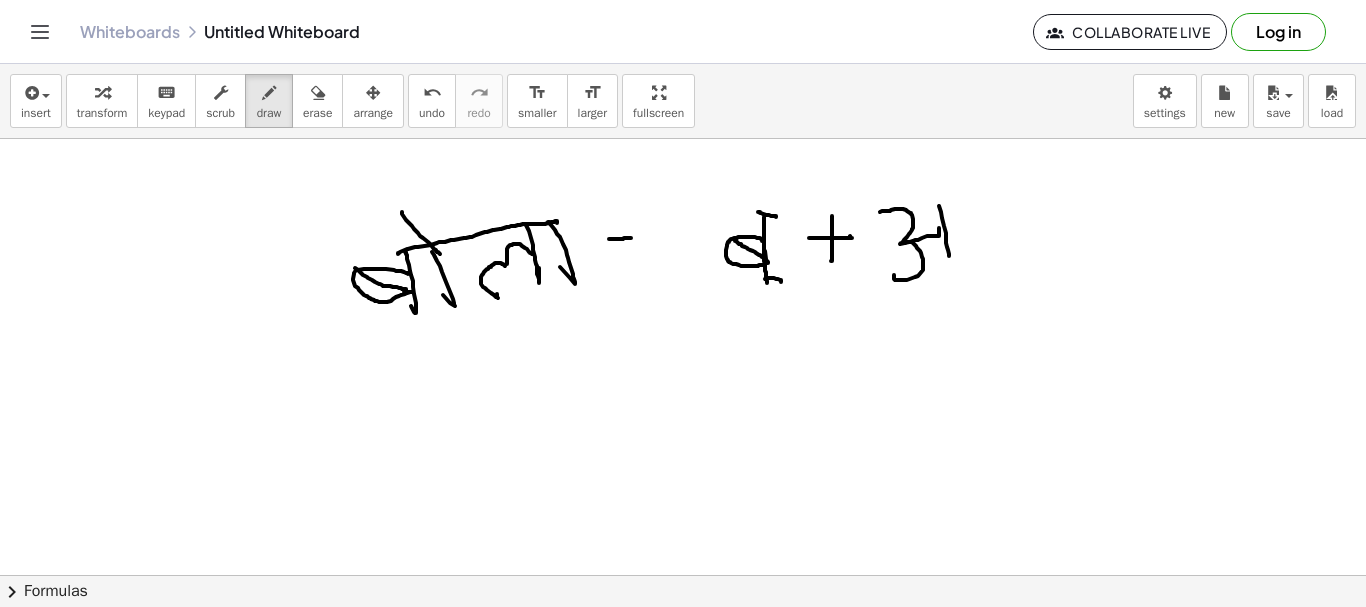 drag, startPoint x: 939, startPoint y: 206, endPoint x: 953, endPoint y: 200, distance: 15.231546 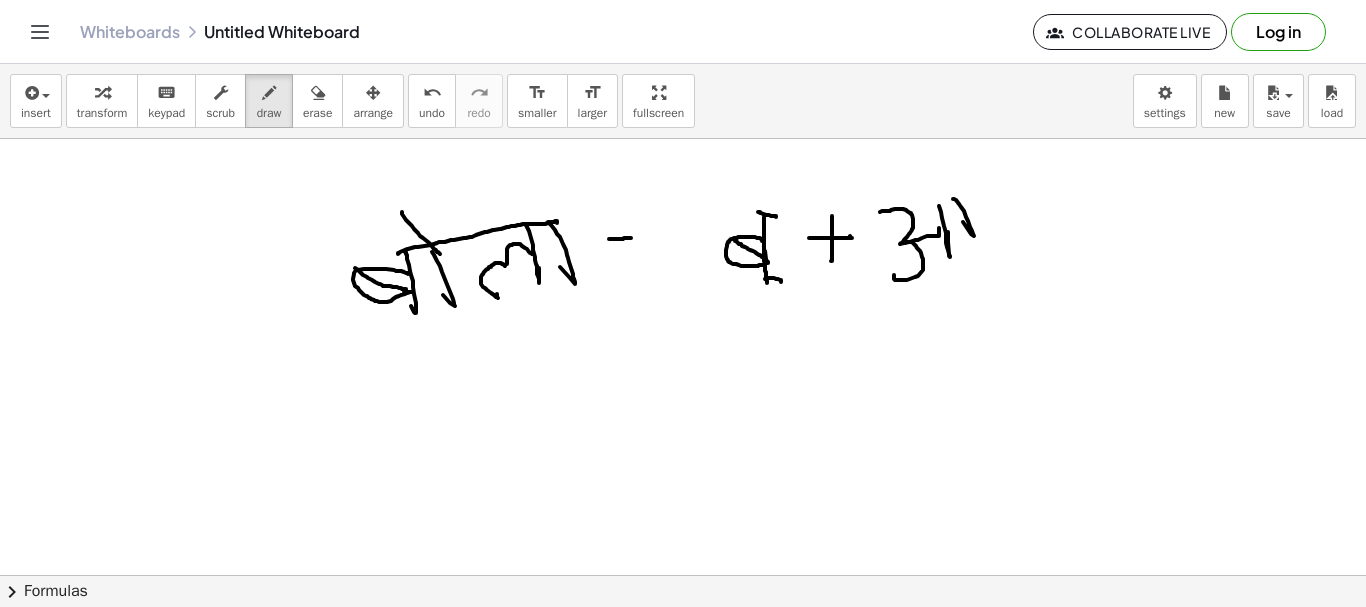 drag, startPoint x: 961, startPoint y: 207, endPoint x: 936, endPoint y: 179, distance: 37.536648 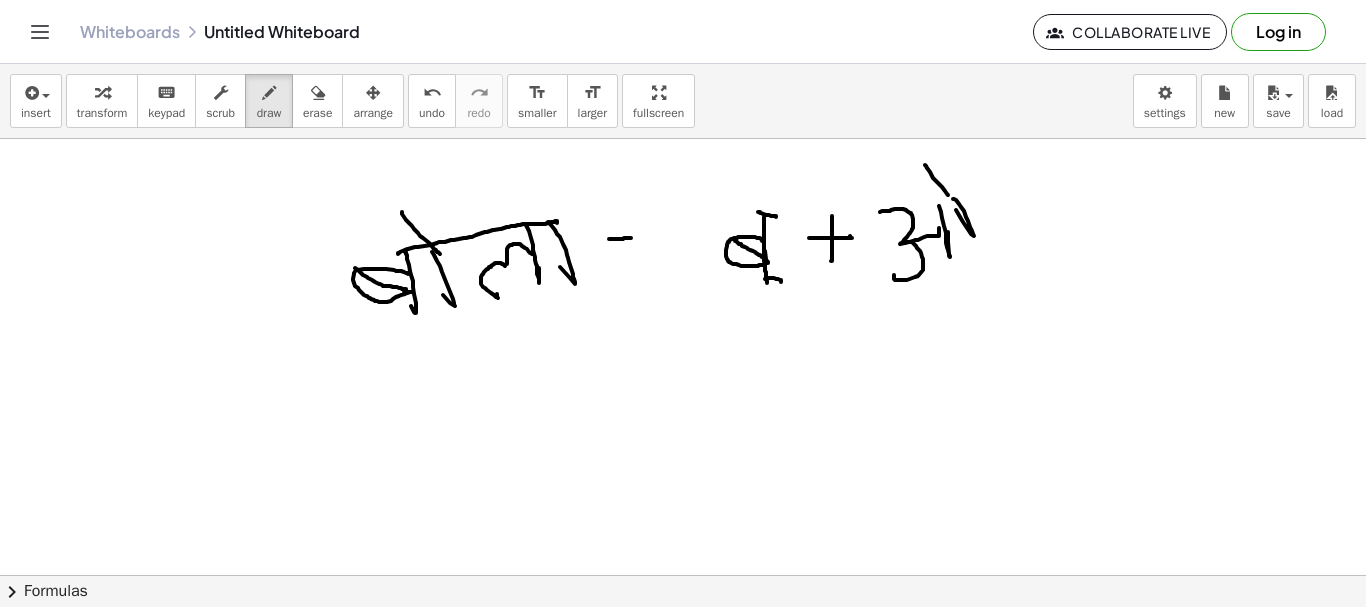 drag, startPoint x: 925, startPoint y: 165, endPoint x: 935, endPoint y: 206, distance: 42.201897 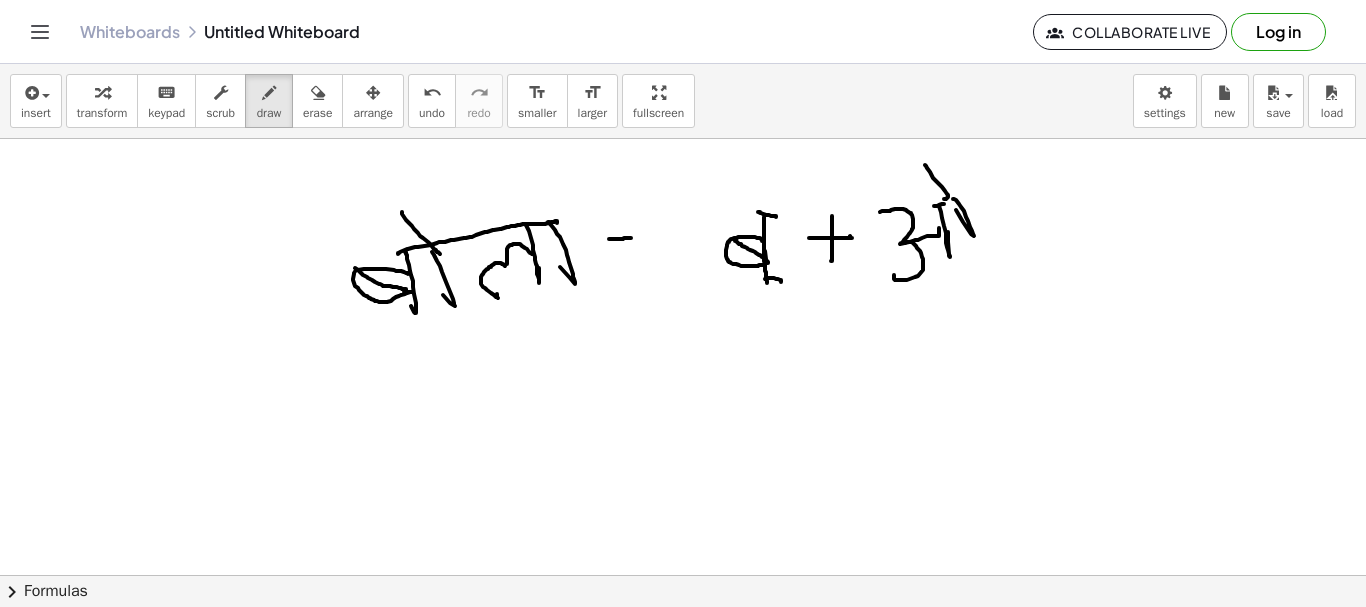drag, startPoint x: 934, startPoint y: 206, endPoint x: 968, endPoint y: 233, distance: 43.416588 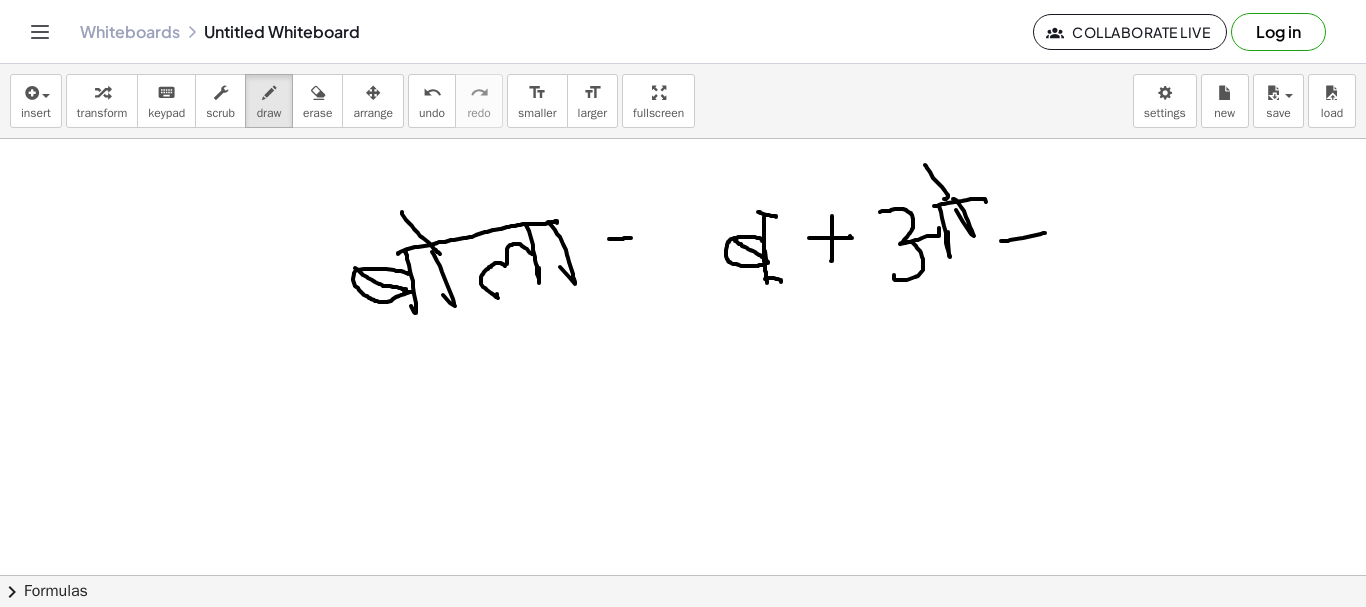 drag, startPoint x: 1008, startPoint y: 241, endPoint x: 1032, endPoint y: 228, distance: 27.294687 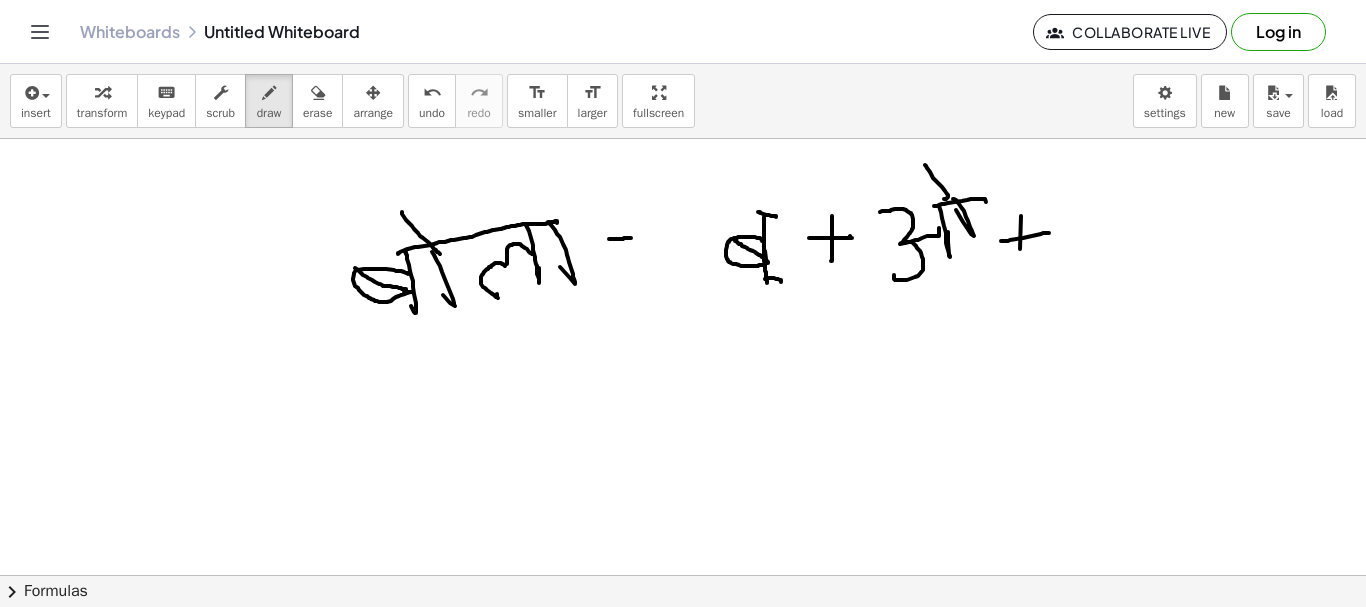 click at bounding box center (683, 575) 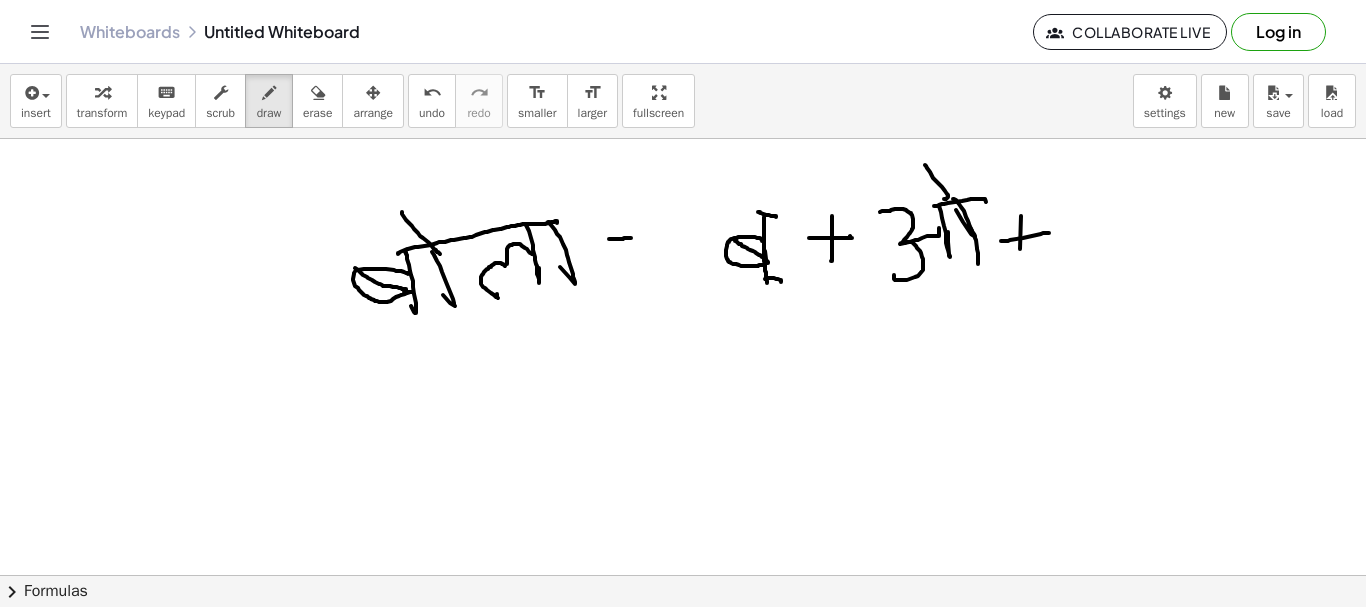 drag, startPoint x: 971, startPoint y: 229, endPoint x: 983, endPoint y: 257, distance: 30.463093 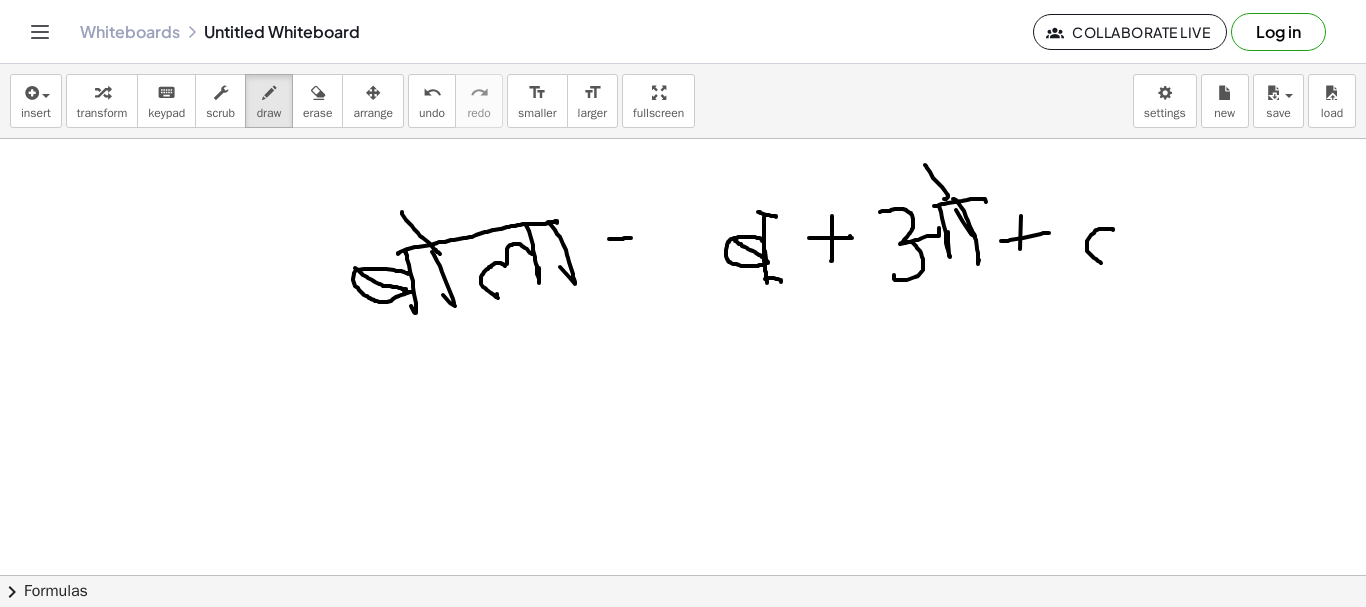 click at bounding box center [683, 575] 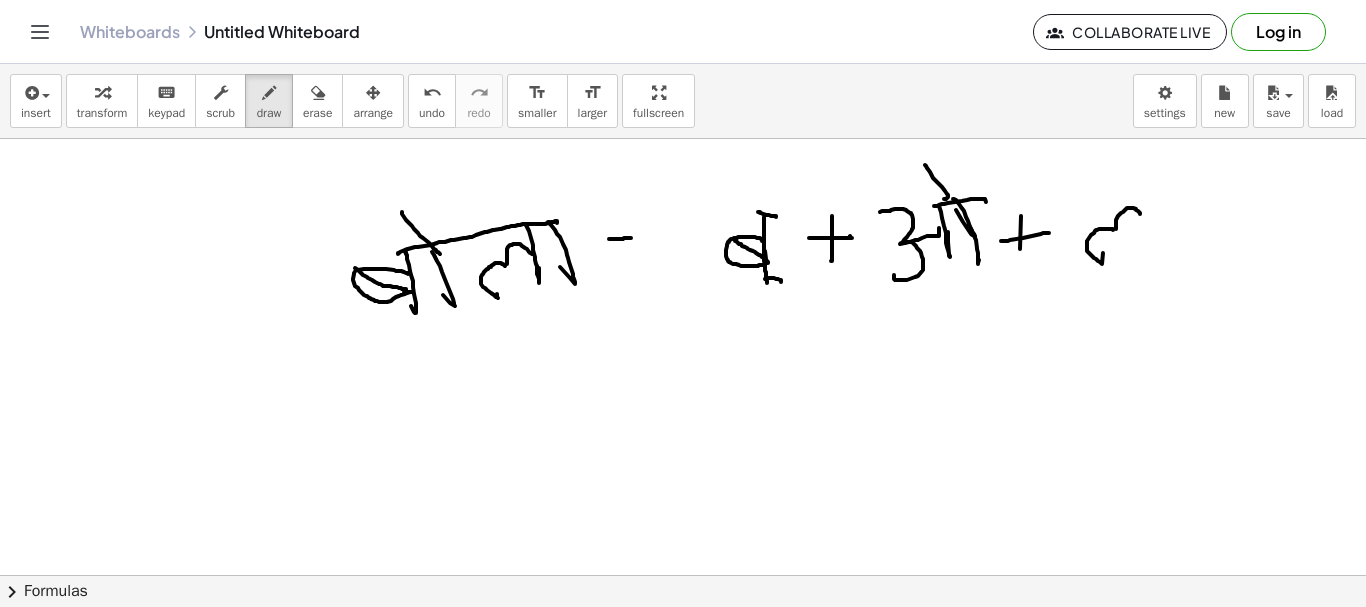 drag, startPoint x: 1116, startPoint y: 229, endPoint x: 1138, endPoint y: 210, distance: 29.068884 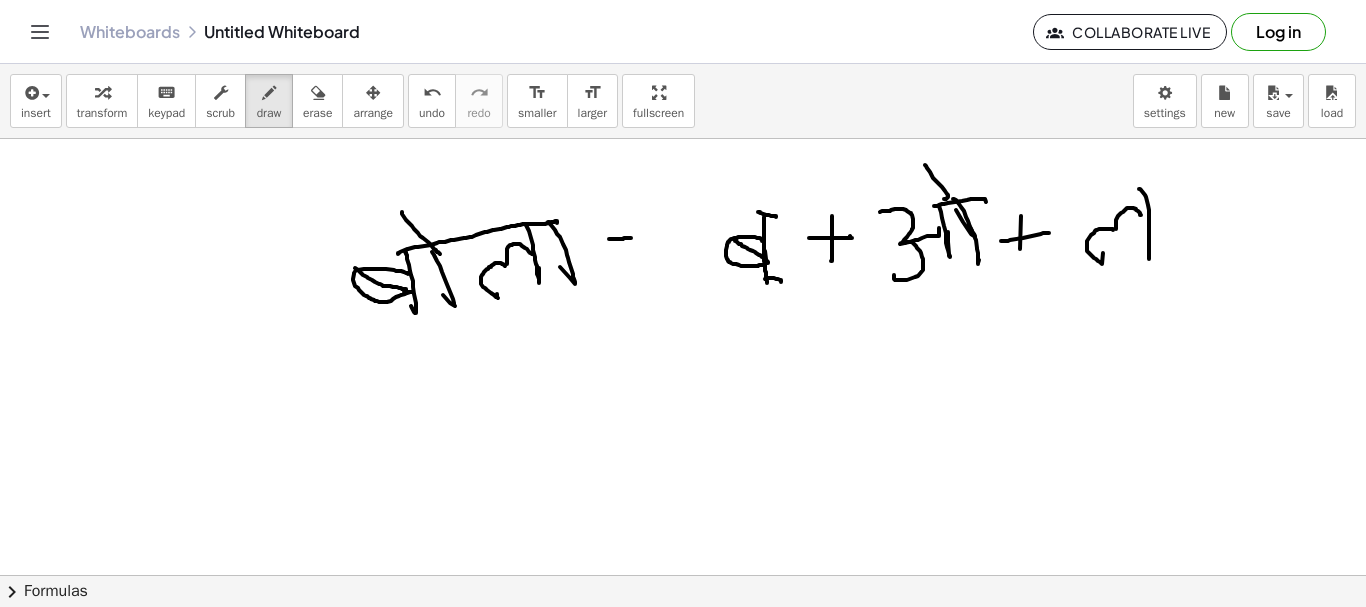drag, startPoint x: 1146, startPoint y: 197, endPoint x: 1132, endPoint y: 198, distance: 14.035668 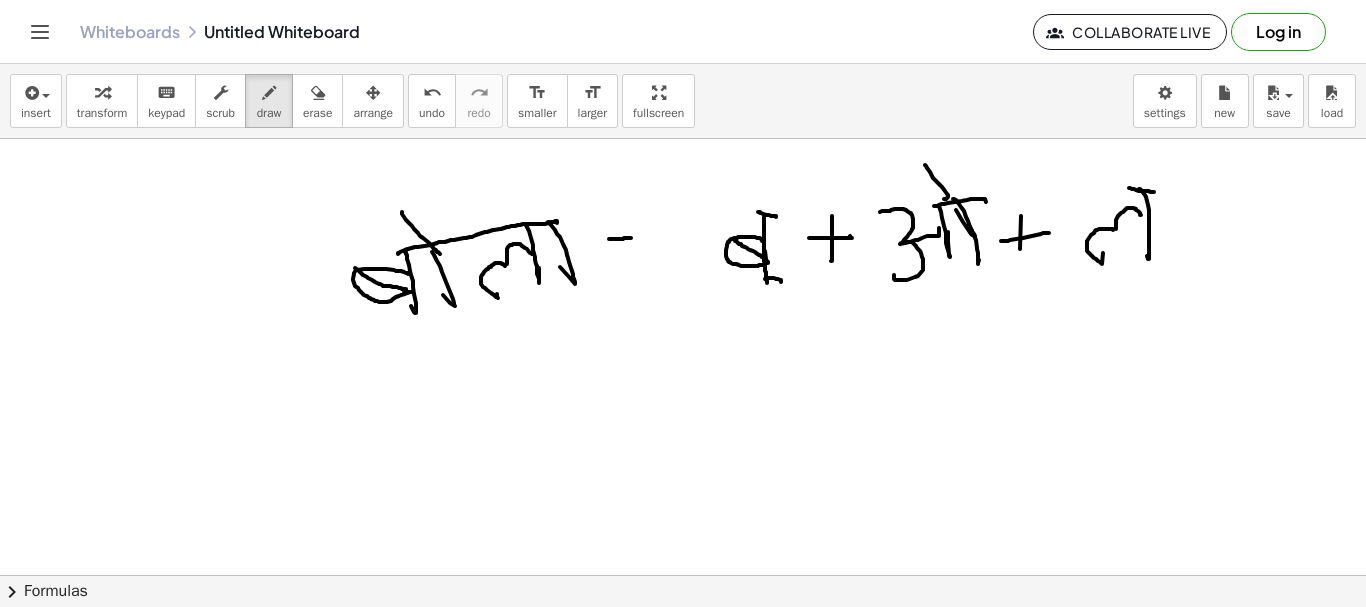 drag, startPoint x: 1129, startPoint y: 188, endPoint x: 1173, endPoint y: 222, distance: 55.605755 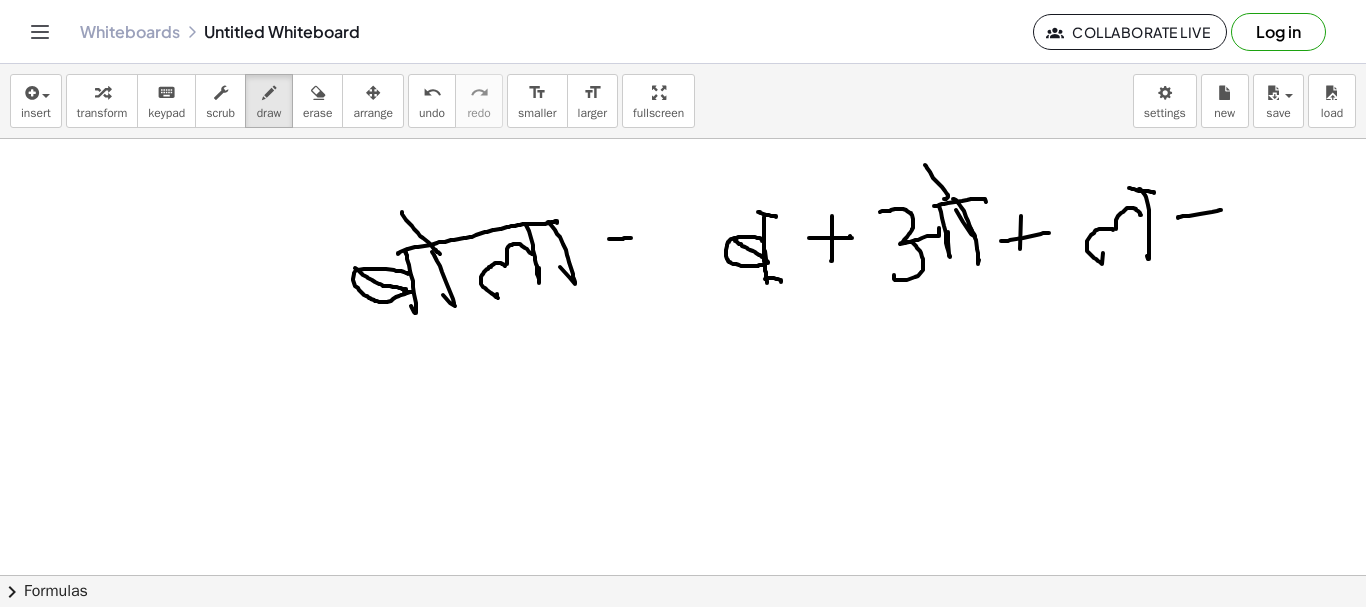 drag, startPoint x: 1178, startPoint y: 217, endPoint x: 1197, endPoint y: 198, distance: 26.870058 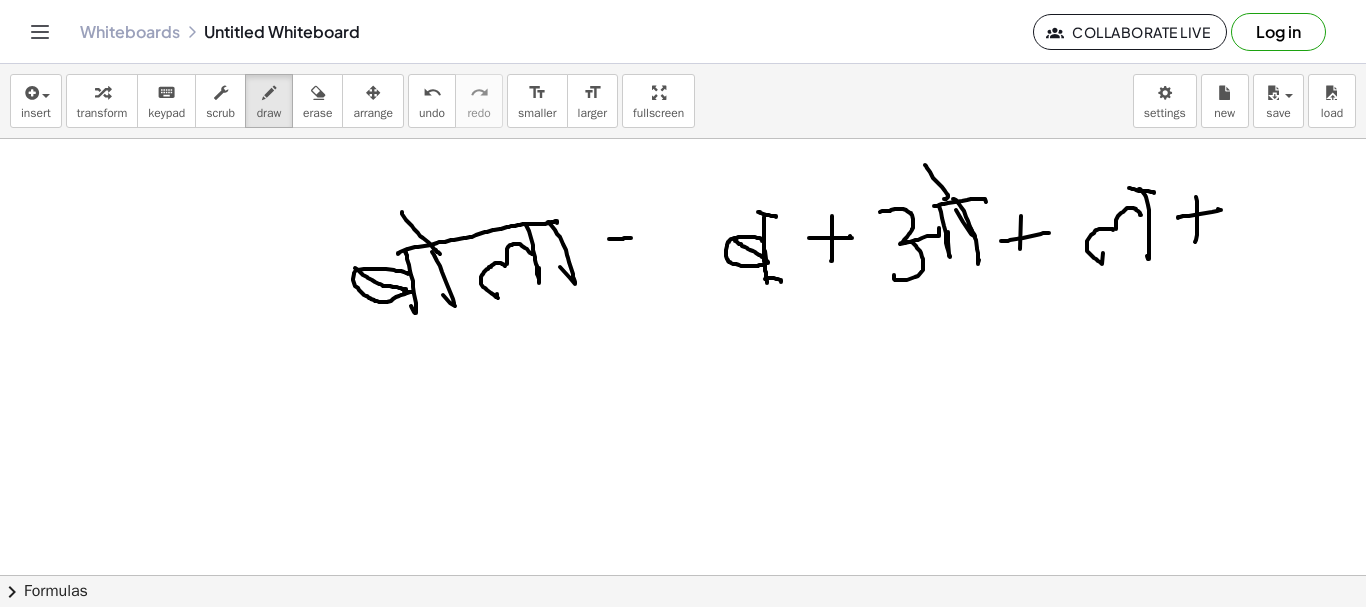 drag, startPoint x: 1196, startPoint y: 197, endPoint x: 1195, endPoint y: 246, distance: 49.010204 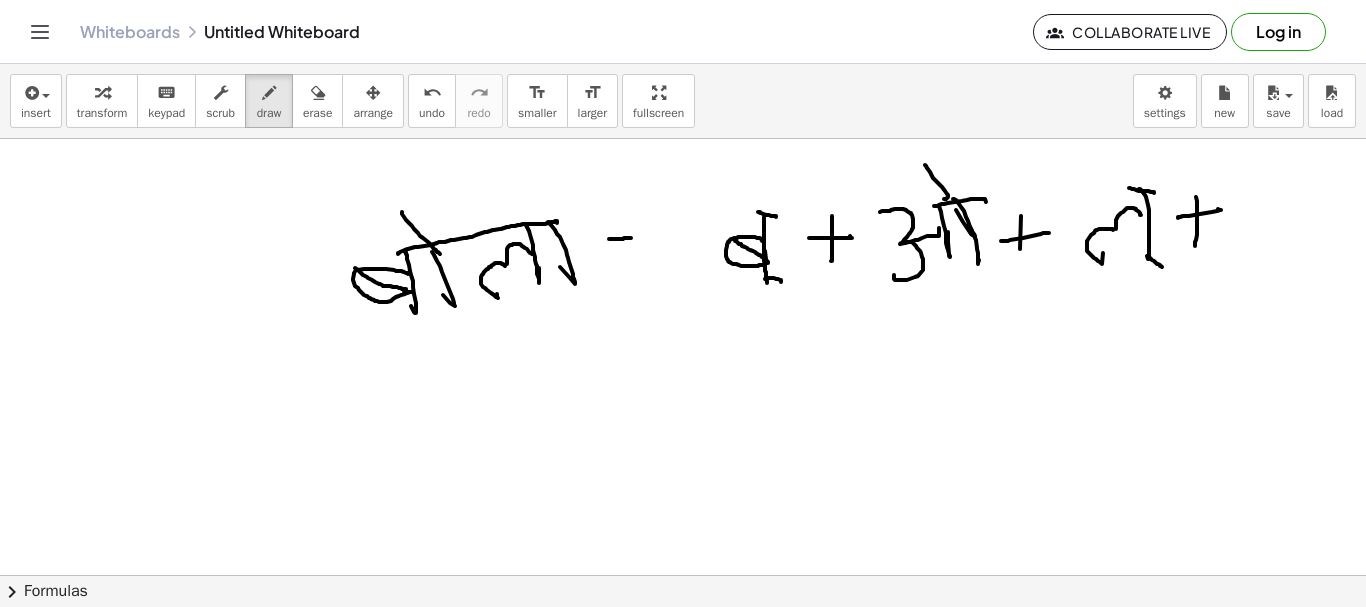 drag 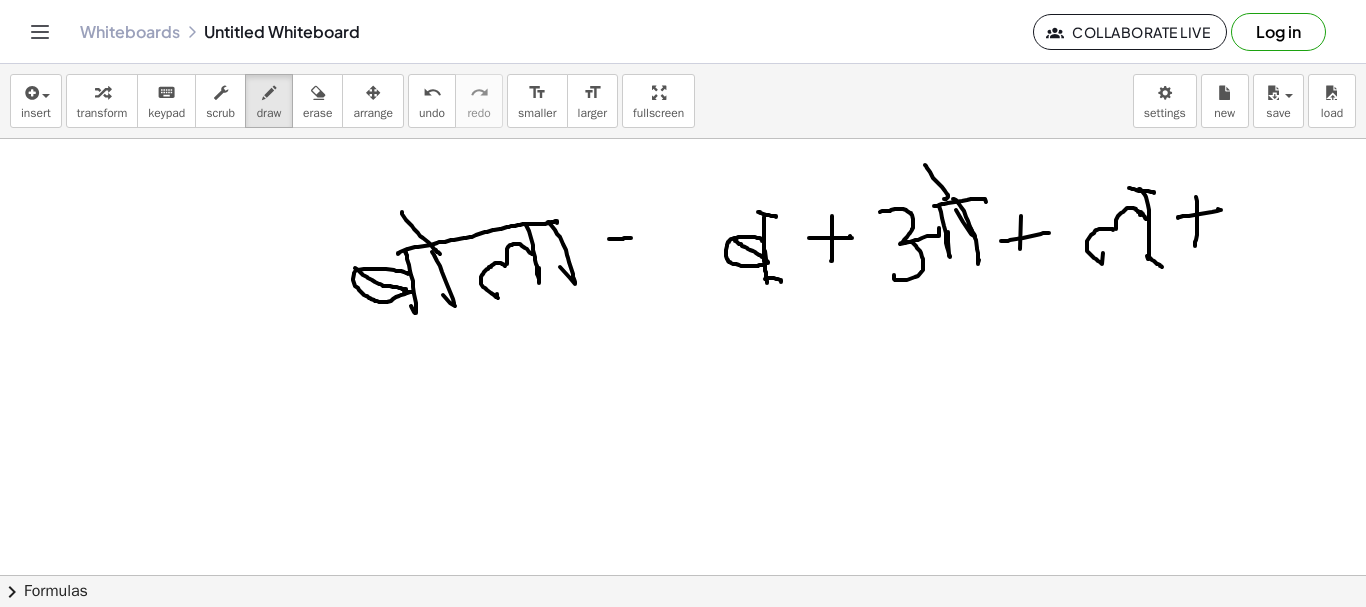 drag, startPoint x: 1138, startPoint y: 212, endPoint x: 1151, endPoint y: 224, distance: 17.691807 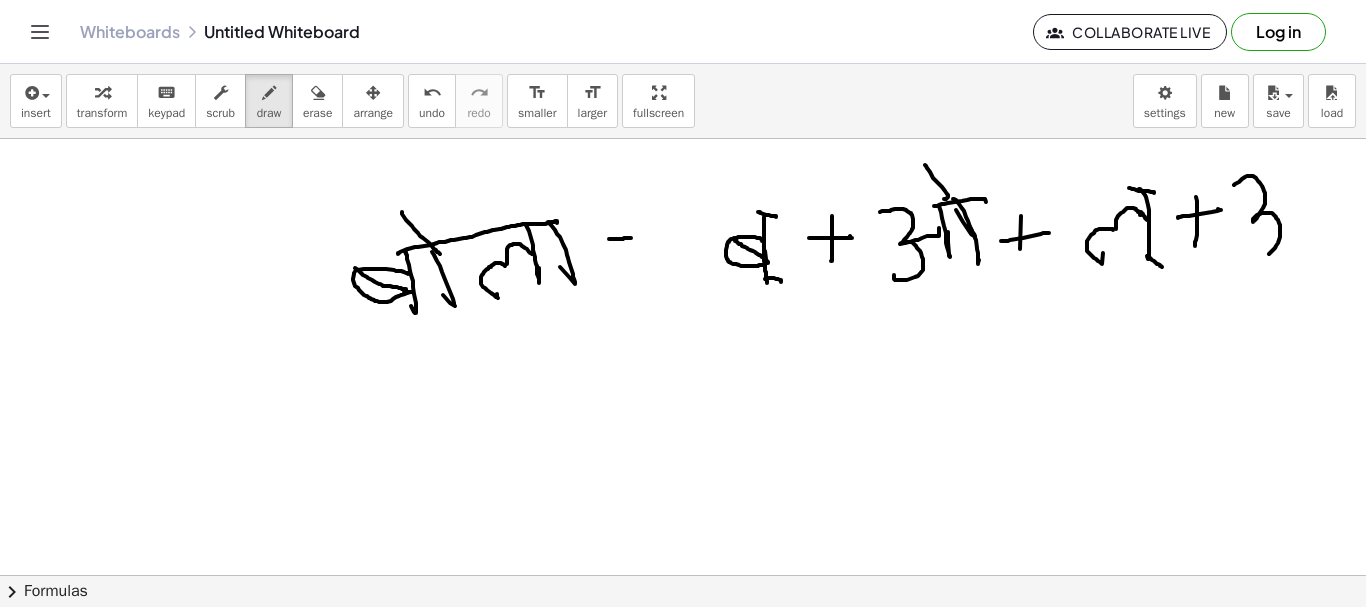 drag, startPoint x: 1234, startPoint y: 185, endPoint x: 1252, endPoint y: 241, distance: 58.821766 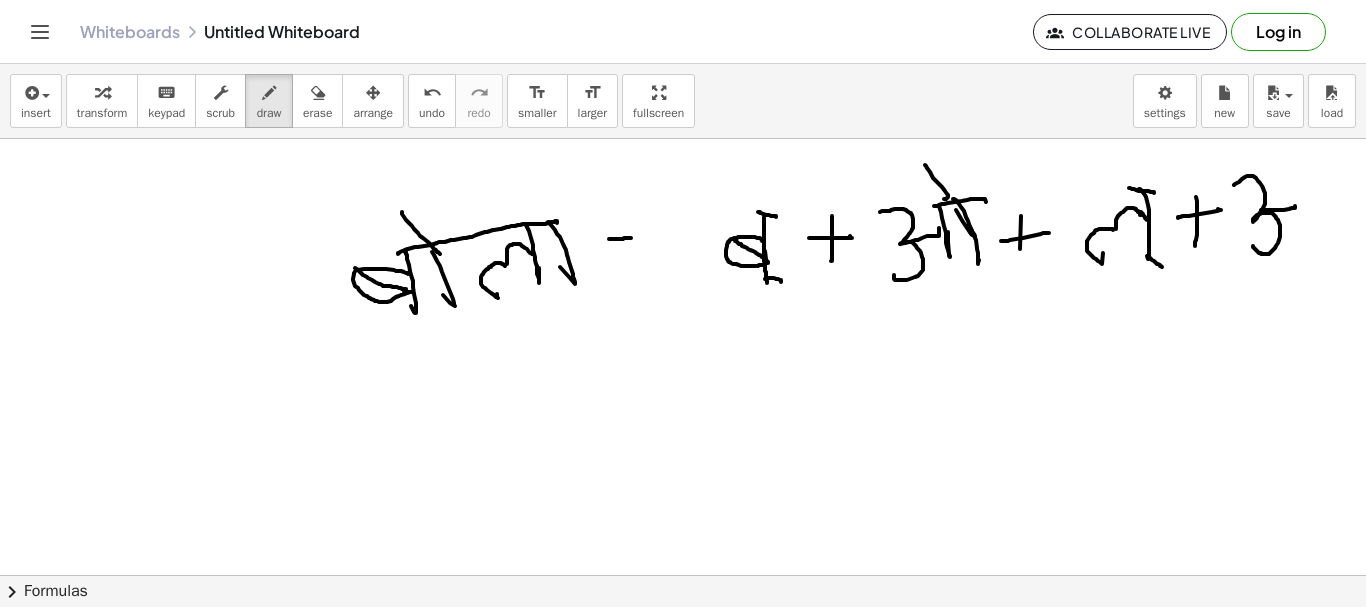 drag, startPoint x: 1261, startPoint y: 210, endPoint x: 1302, endPoint y: 180, distance: 50.803543 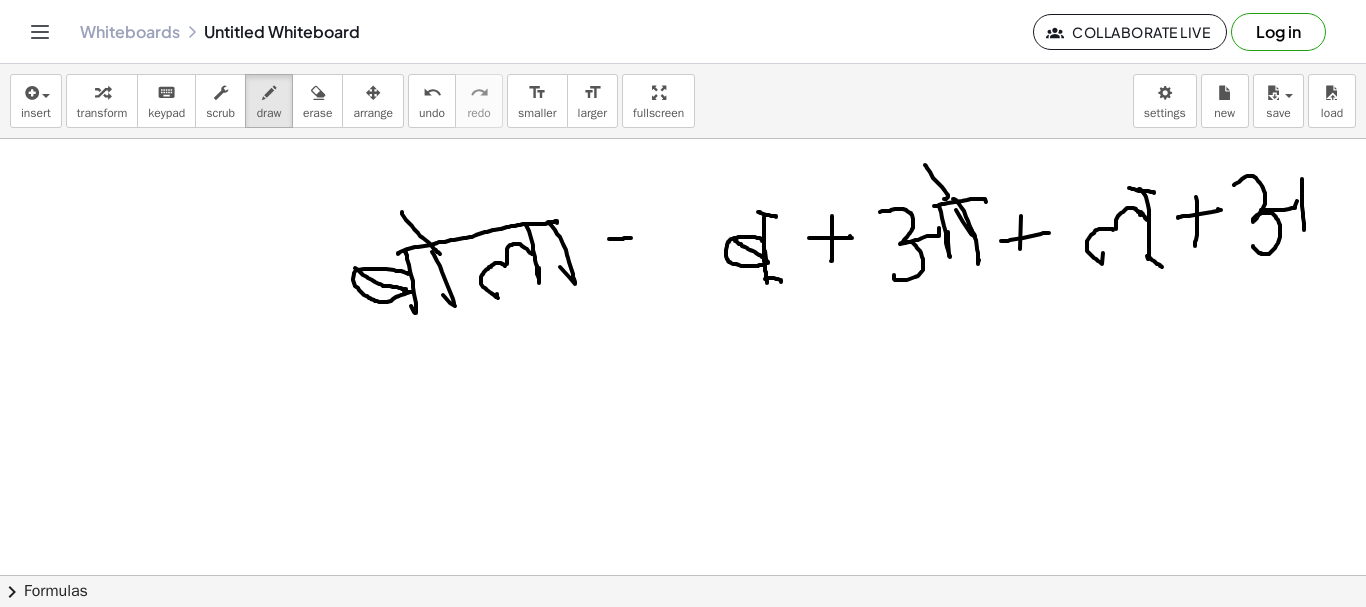 drag, startPoint x: 1302, startPoint y: 179, endPoint x: 1313, endPoint y: 185, distance: 12.529964 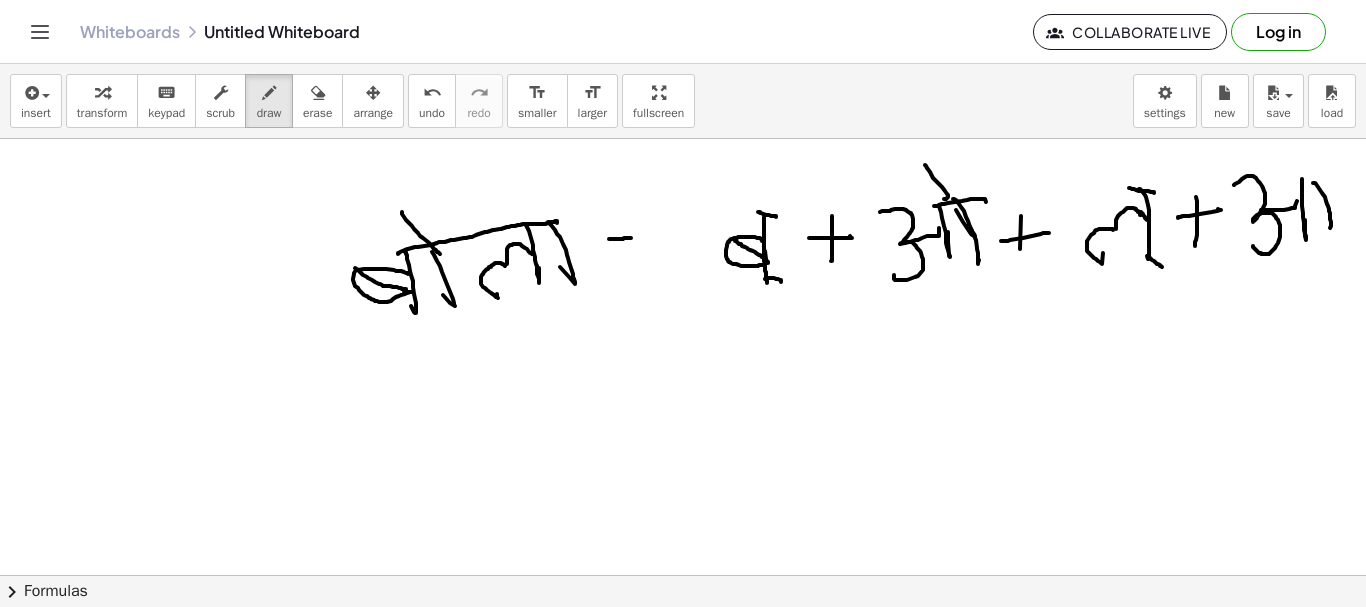 drag, startPoint x: 1313, startPoint y: 183, endPoint x: 1289, endPoint y: 164, distance: 30.610456 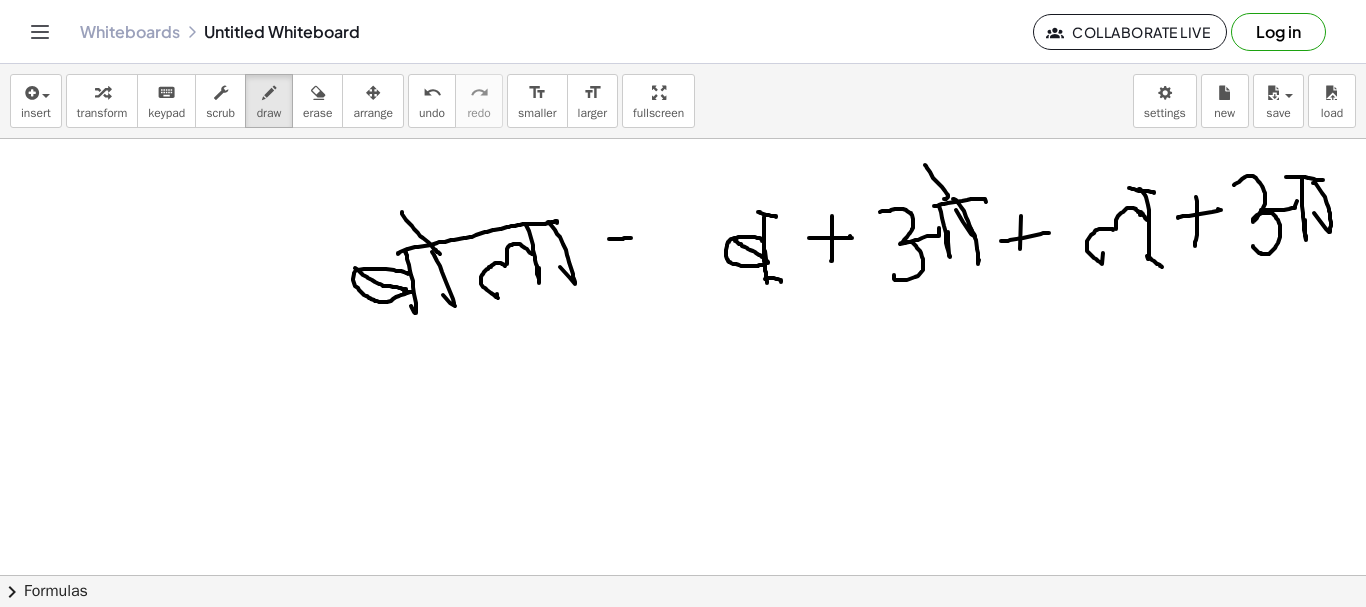 drag, startPoint x: 1286, startPoint y: 177, endPoint x: 1323, endPoint y: 180, distance: 37.12142 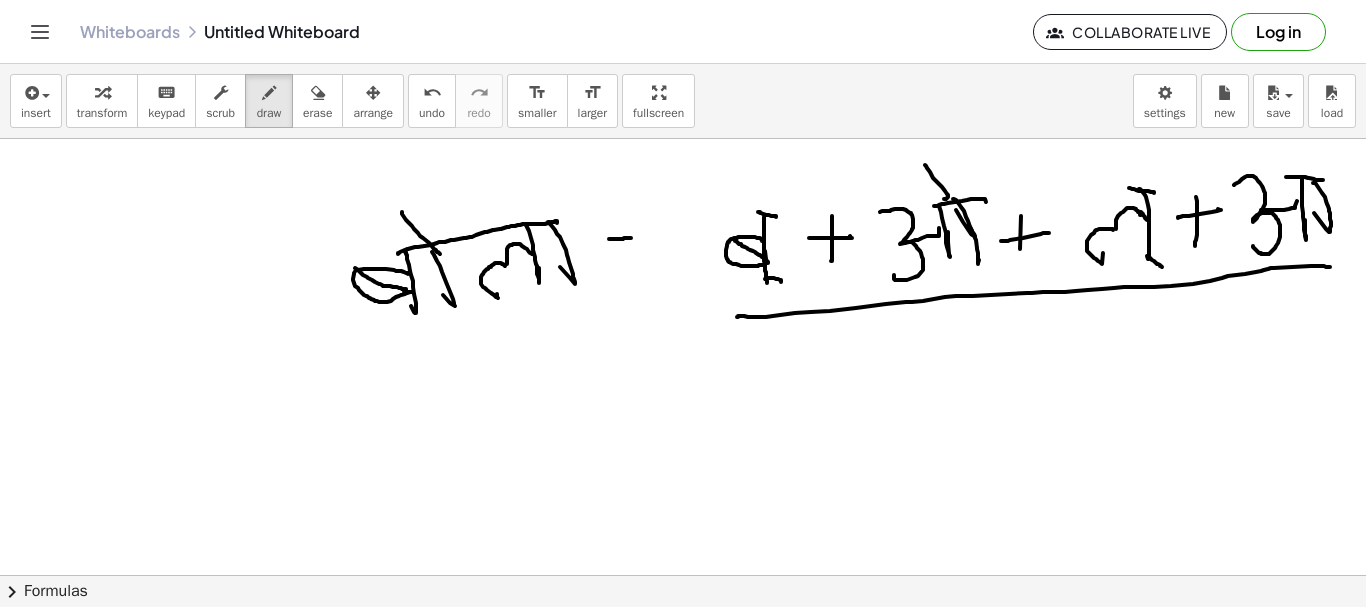drag, startPoint x: 737, startPoint y: 317, endPoint x: 1238, endPoint y: 373, distance: 504.12003 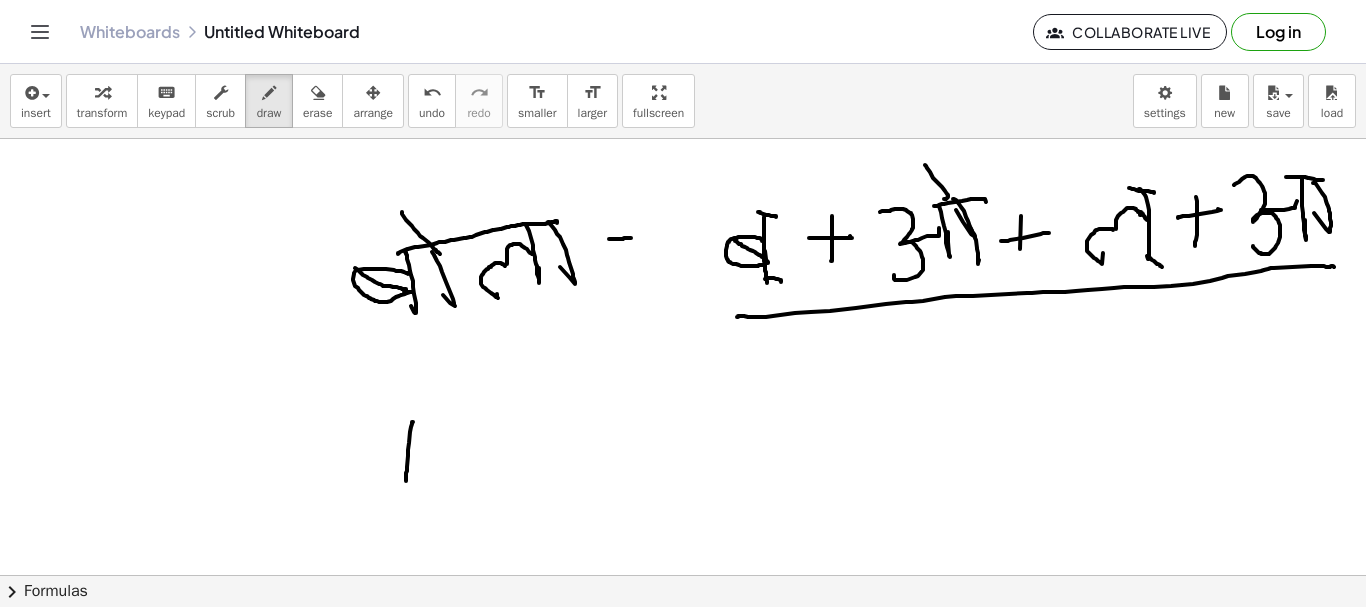 drag, startPoint x: 413, startPoint y: 422, endPoint x: 397, endPoint y: 448, distance: 30.528675 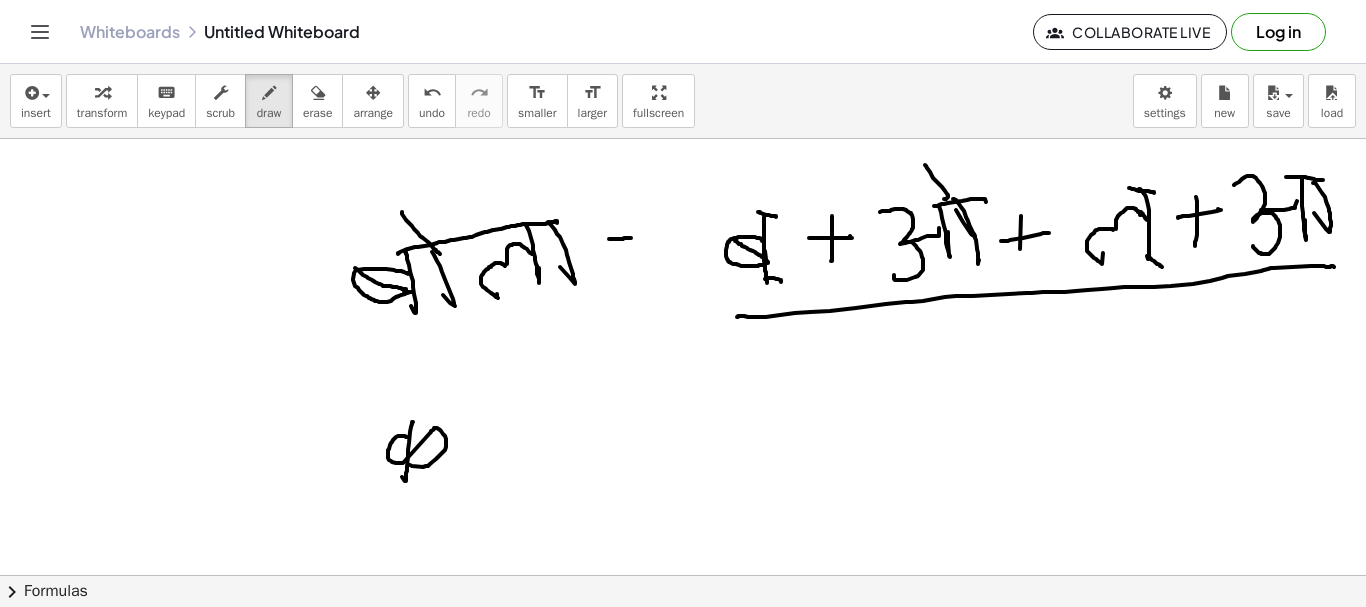 drag, startPoint x: 404, startPoint y: 436, endPoint x: 470, endPoint y: 440, distance: 66.1211 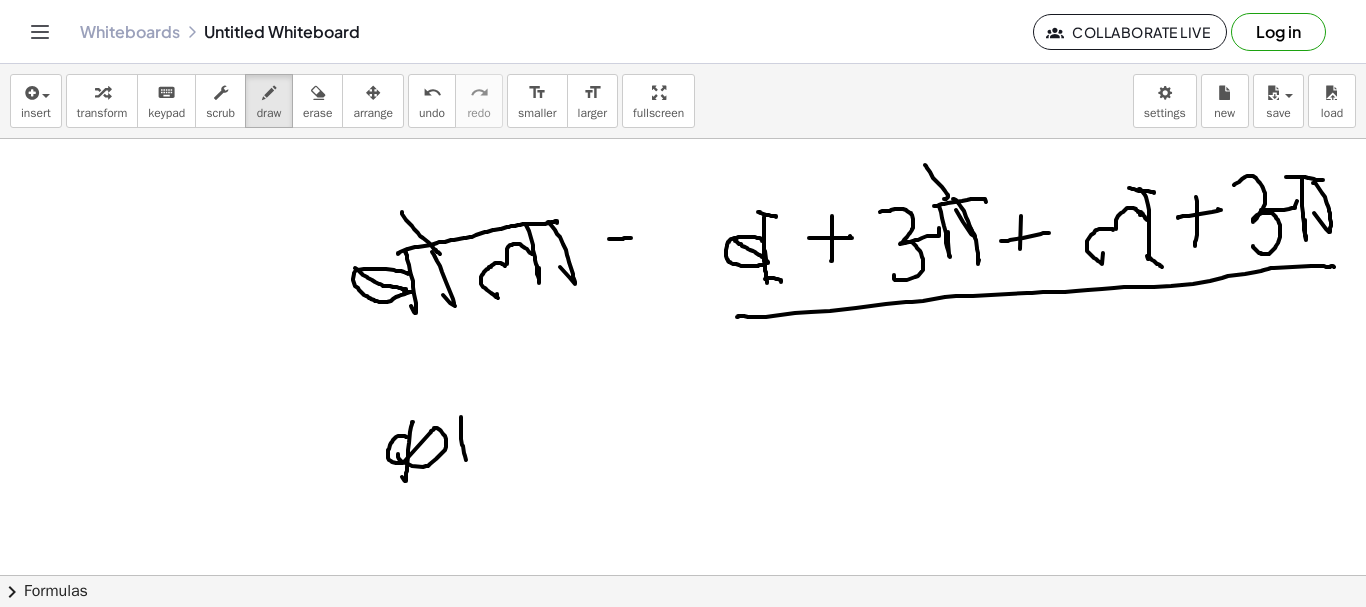 drag, startPoint x: 461, startPoint y: 417, endPoint x: 433, endPoint y: 398, distance: 33.83785 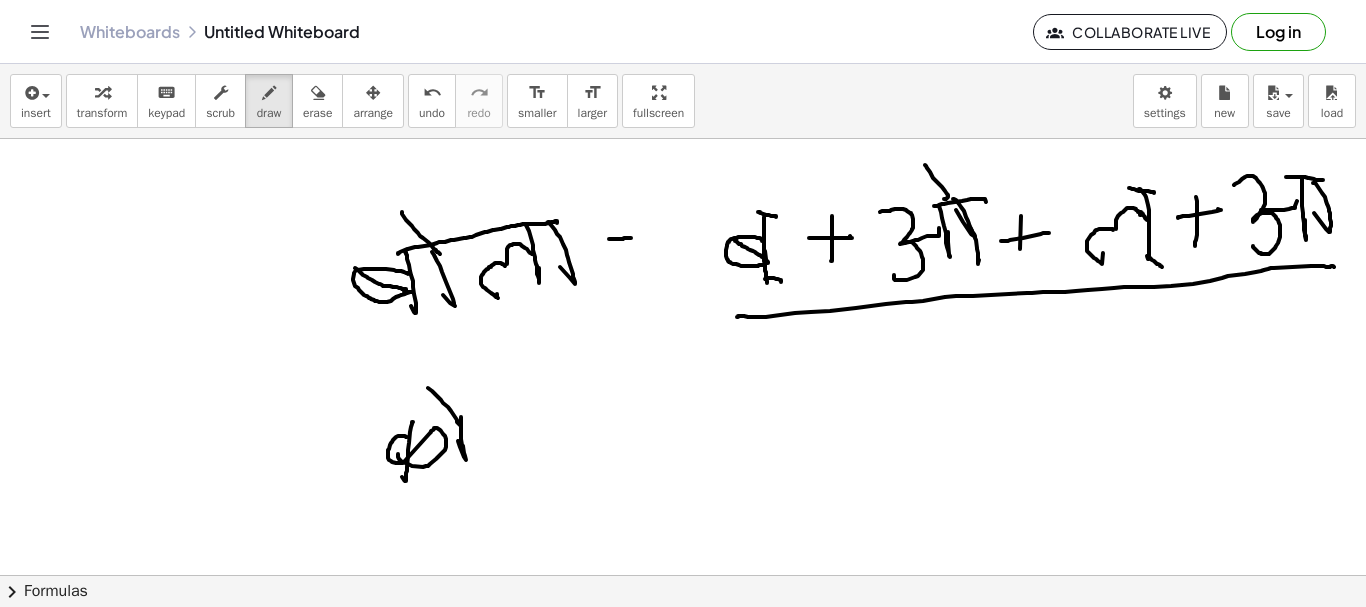 drag, startPoint x: 441, startPoint y: 400, endPoint x: 495, endPoint y: 435, distance: 64.3506 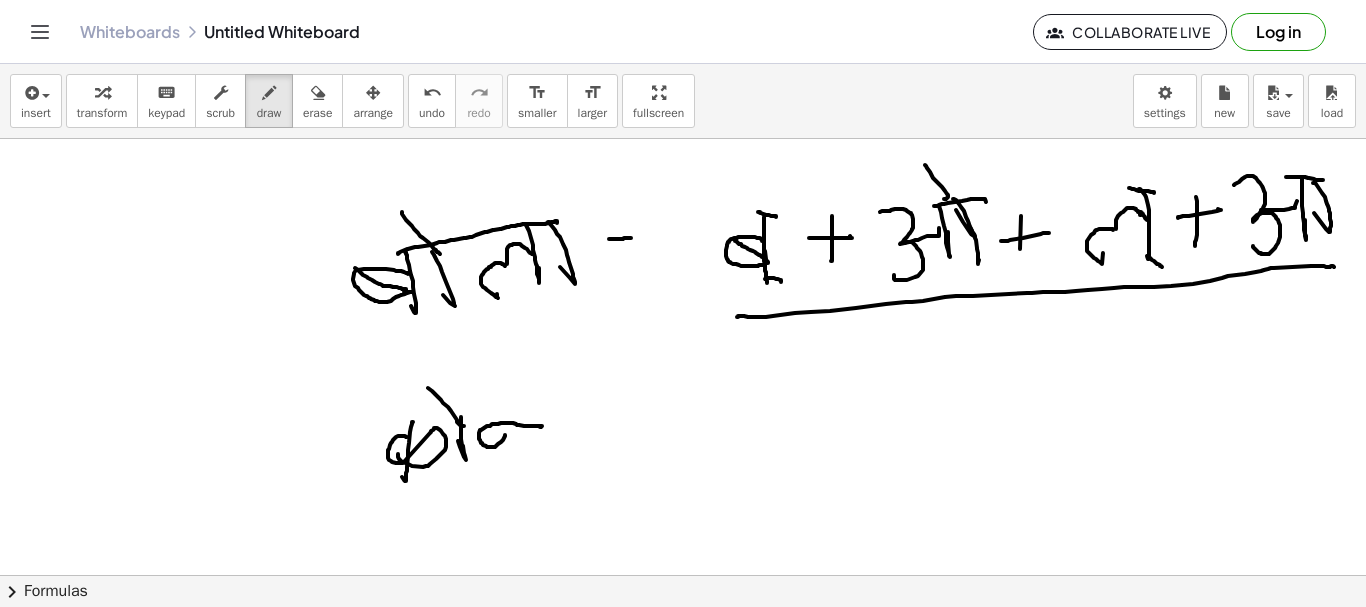drag, startPoint x: 505, startPoint y: 435, endPoint x: 532, endPoint y: 402, distance: 42.638012 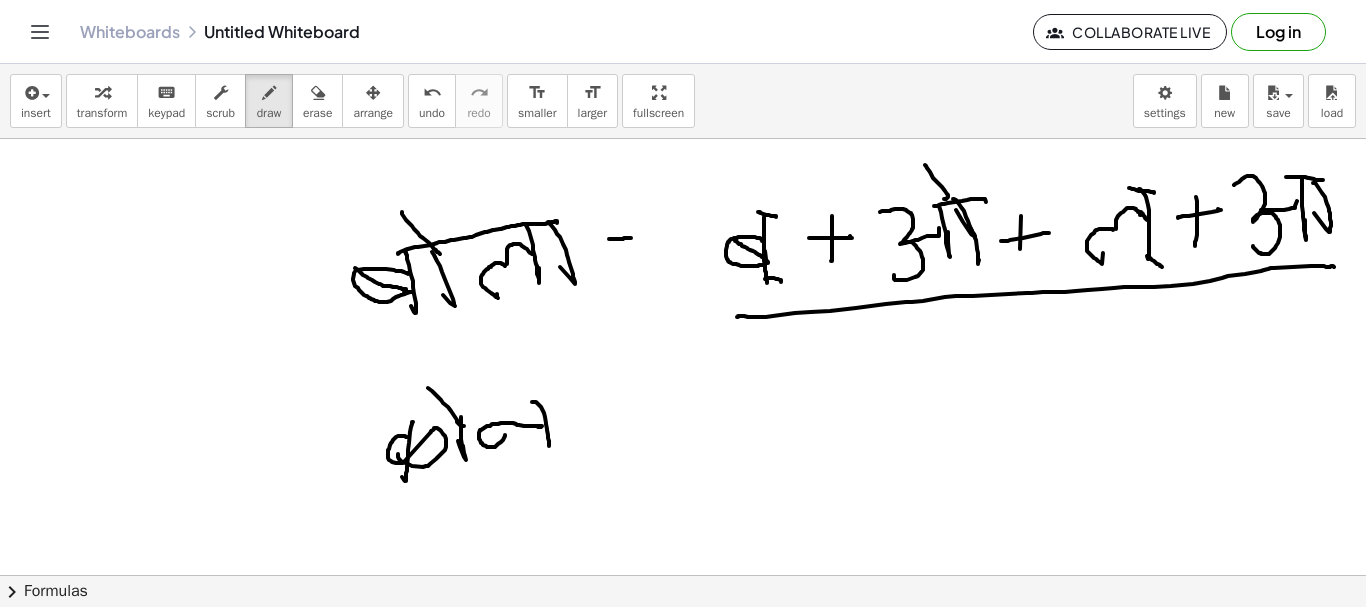 drag, startPoint x: 532, startPoint y: 402, endPoint x: 520, endPoint y: 433, distance: 33.24154 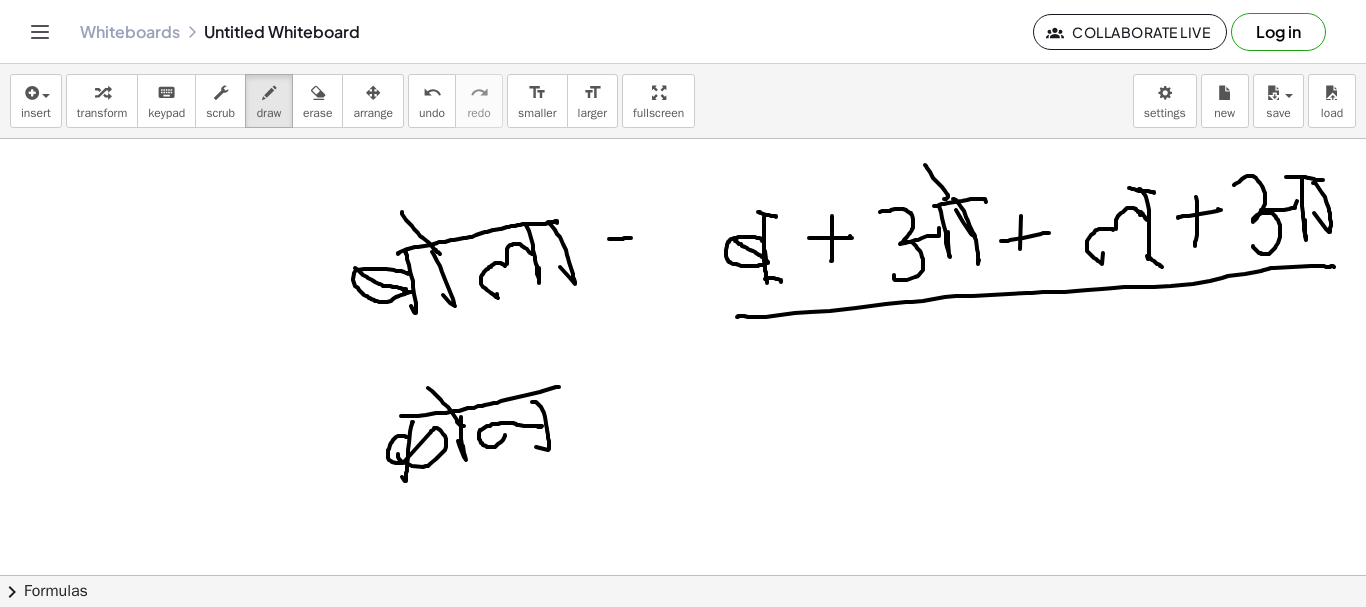 drag, startPoint x: 402, startPoint y: 416, endPoint x: 600, endPoint y: 421, distance: 198.06313 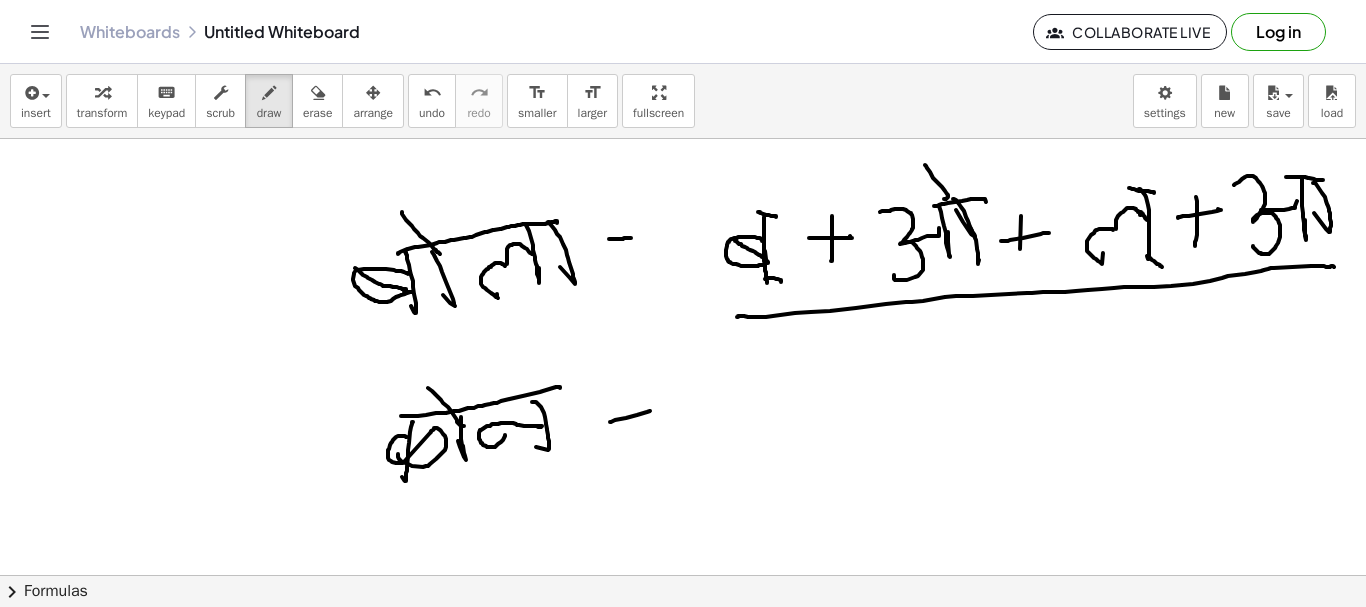 drag, startPoint x: 610, startPoint y: 422, endPoint x: 647, endPoint y: 425, distance: 37.12142 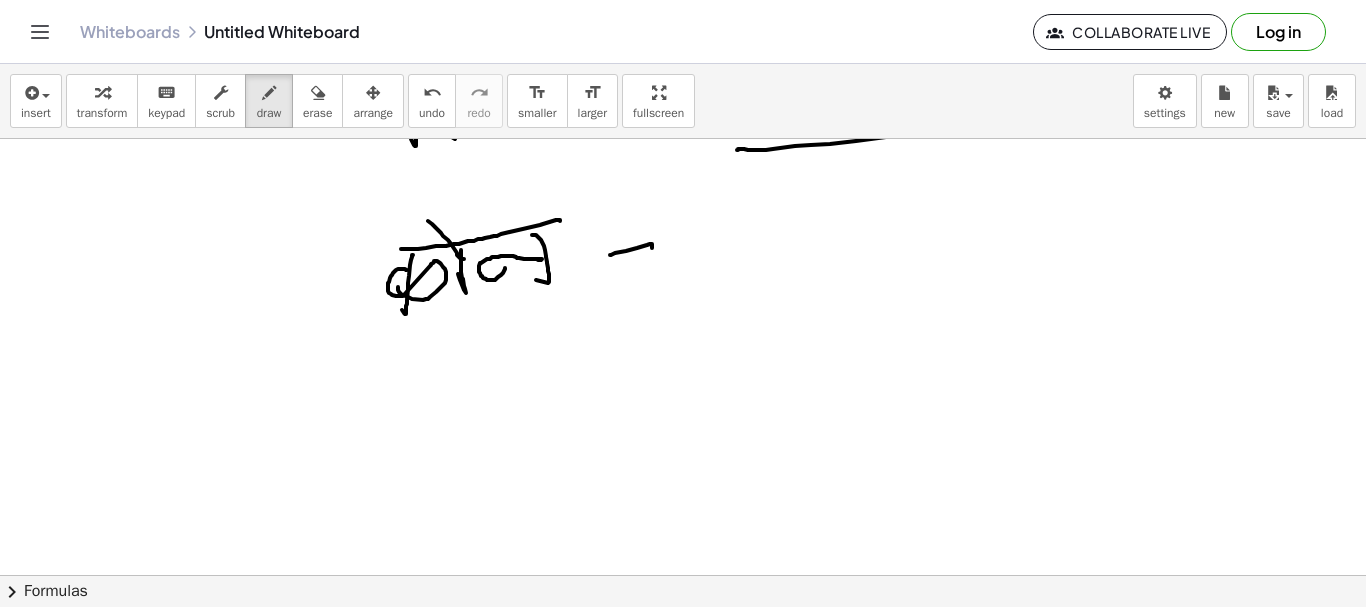 scroll, scrollTop: 200, scrollLeft: 0, axis: vertical 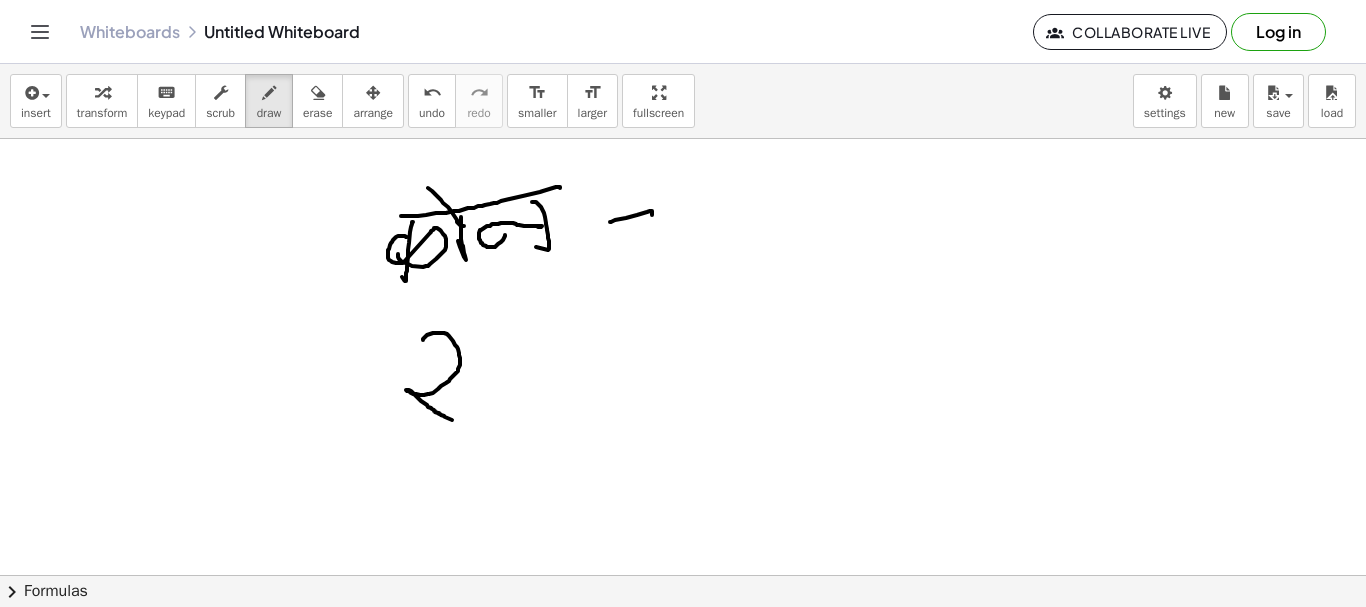 drag, startPoint x: 430, startPoint y: 334, endPoint x: 479, endPoint y: 348, distance: 50.96077 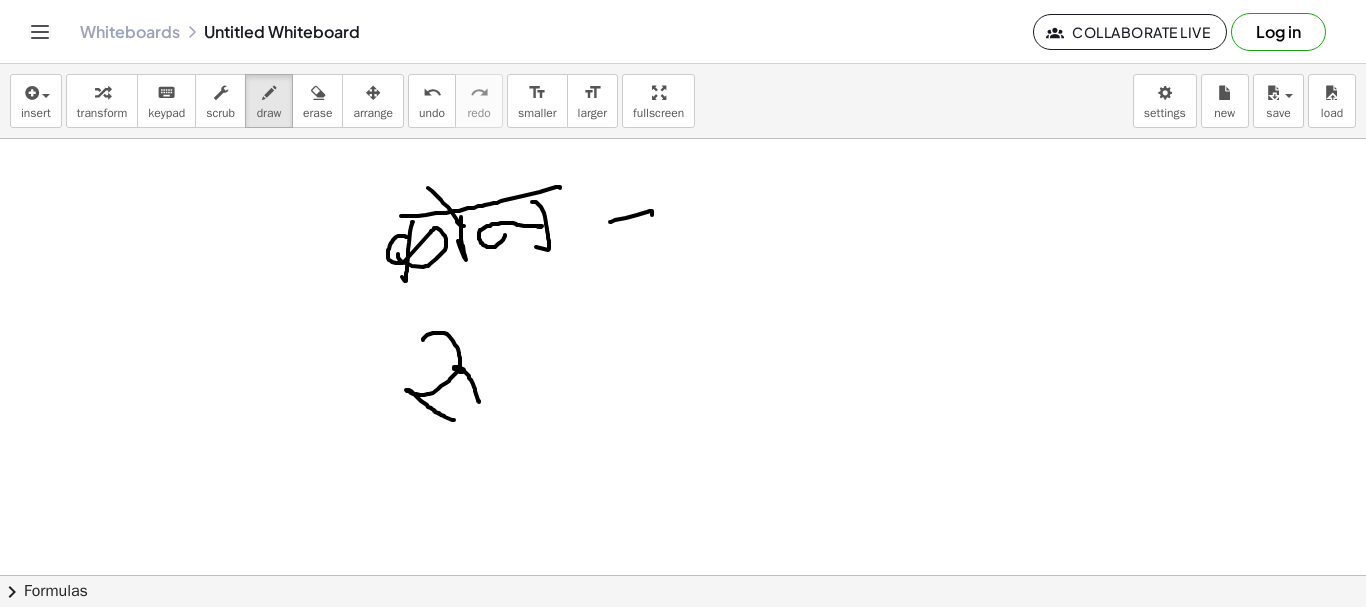 drag, startPoint x: 463, startPoint y: 372, endPoint x: 495, endPoint y: 384, distance: 34.176014 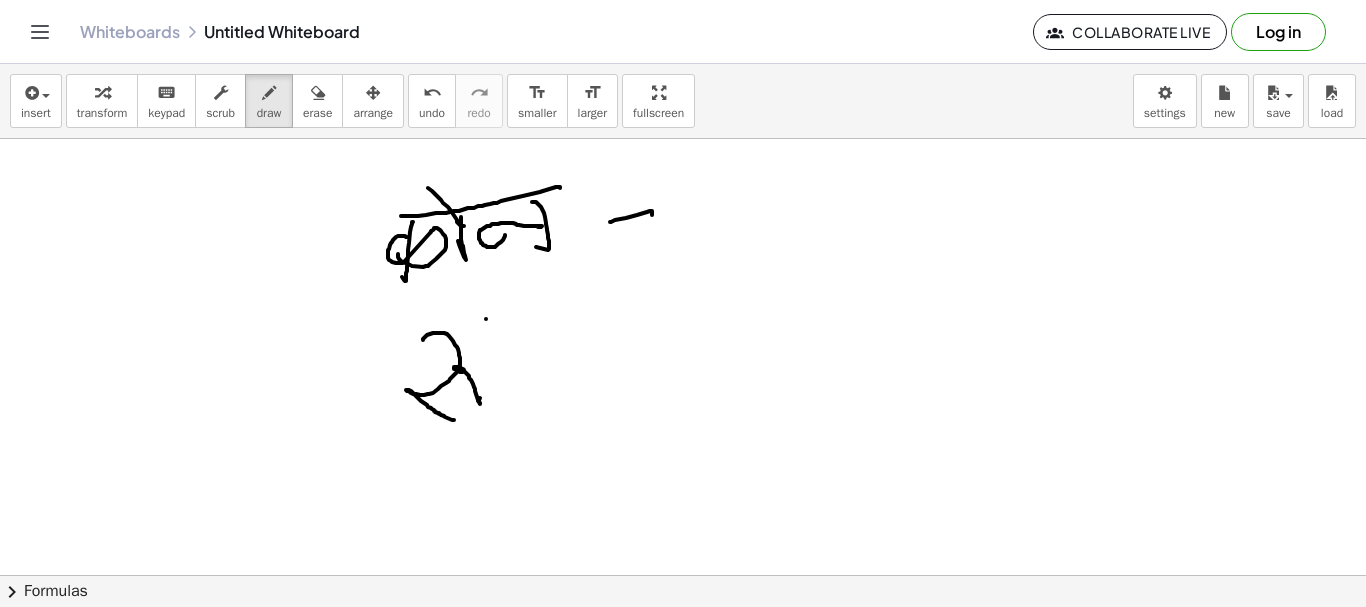 click at bounding box center (683, 375) 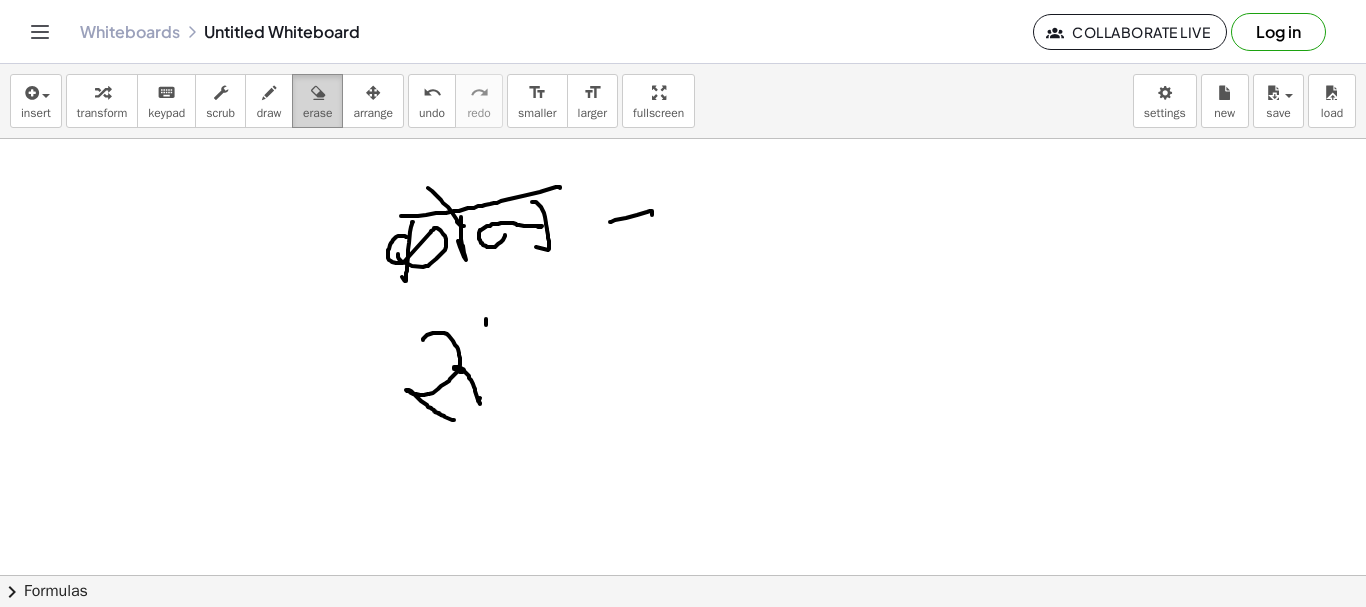 click on "erase" at bounding box center [317, 113] 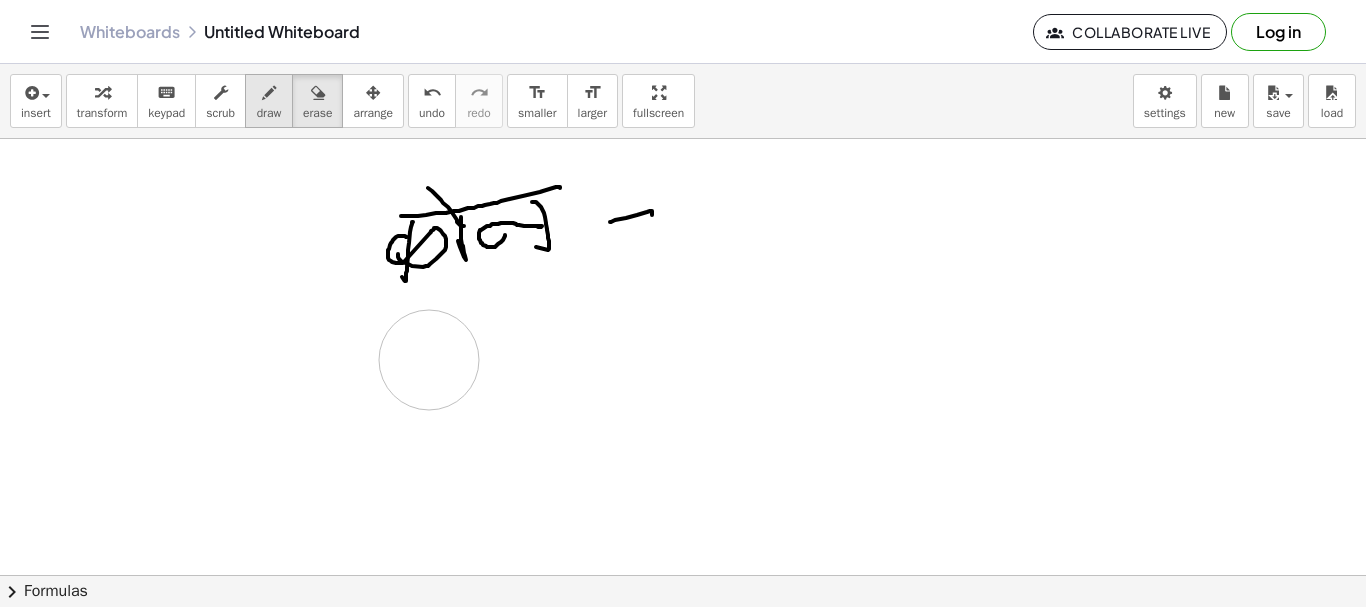 drag, startPoint x: 405, startPoint y: 411, endPoint x: 283, endPoint y: 97, distance: 336.86792 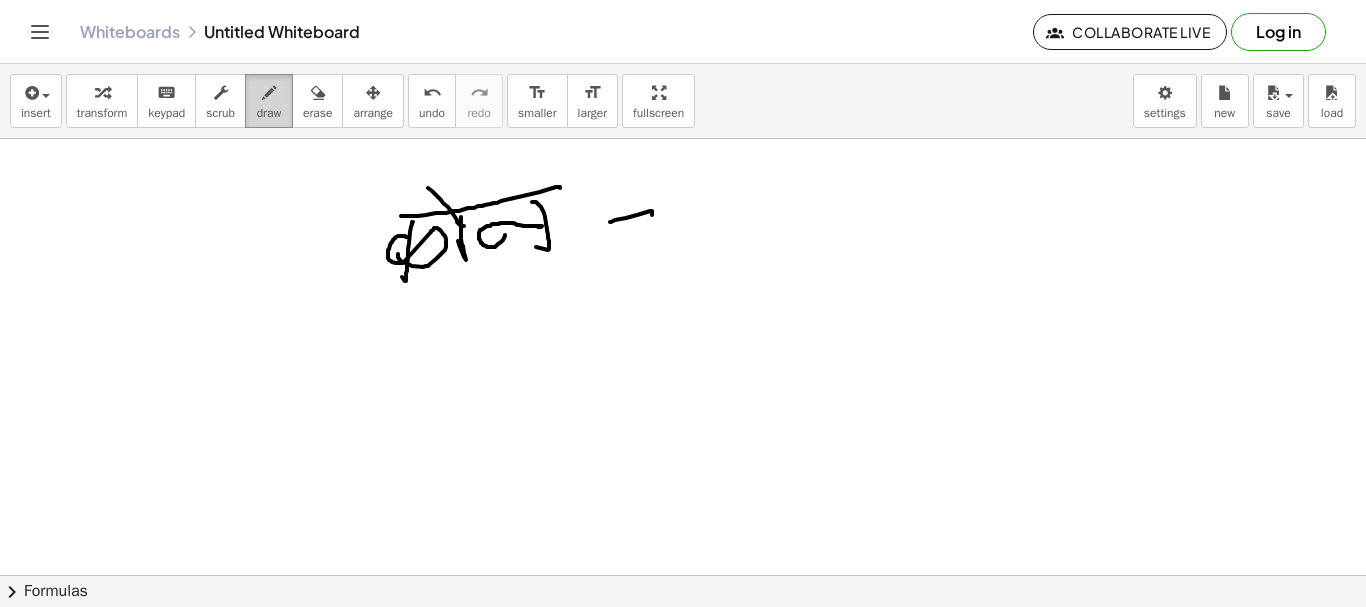 click on "draw" at bounding box center (269, 113) 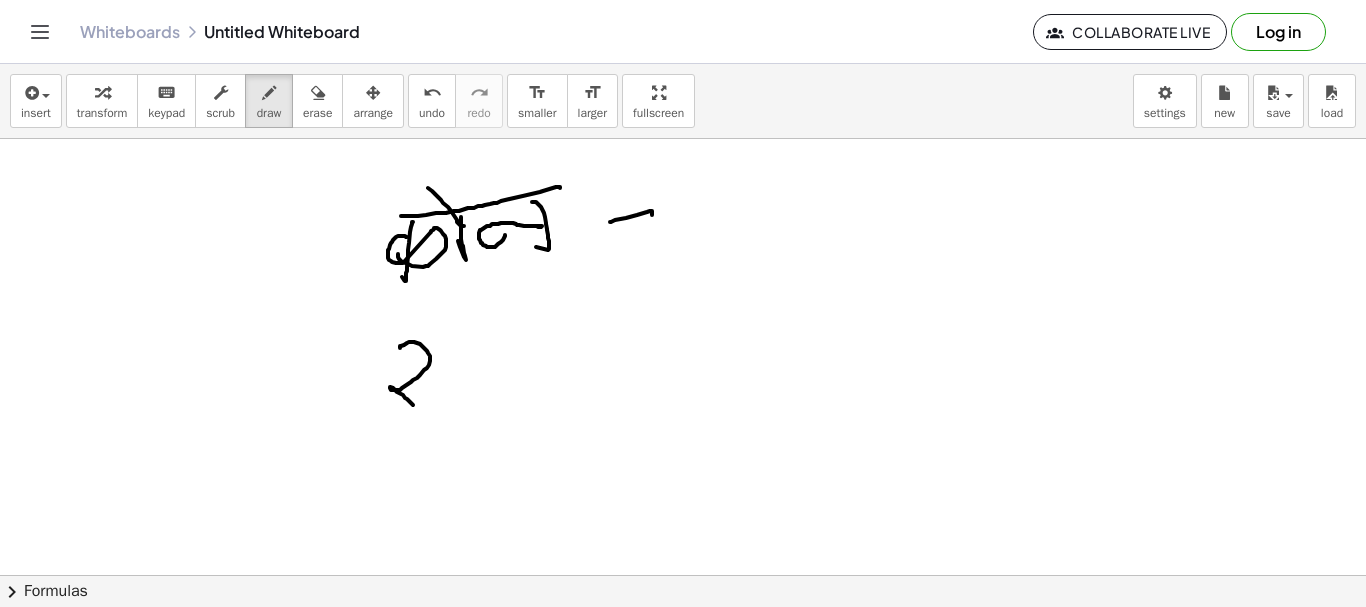 drag, startPoint x: 400, startPoint y: 348, endPoint x: 418, endPoint y: 403, distance: 57.870544 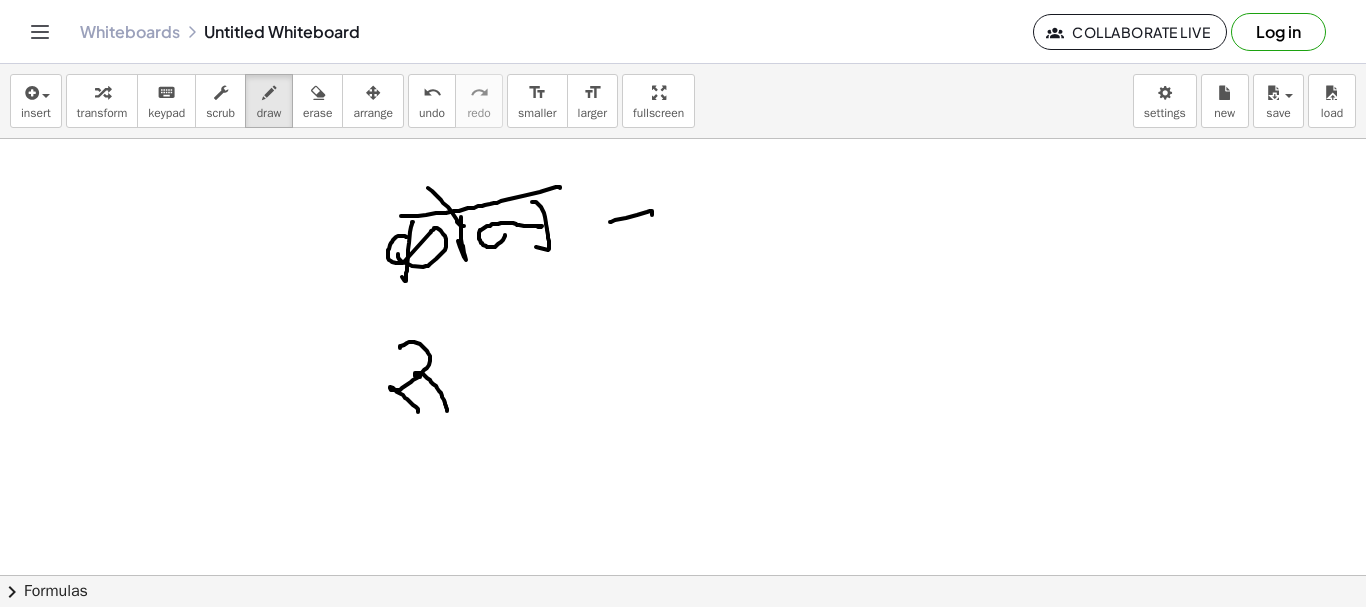 drag, startPoint x: 420, startPoint y: 375, endPoint x: 443, endPoint y: 347, distance: 36.23534 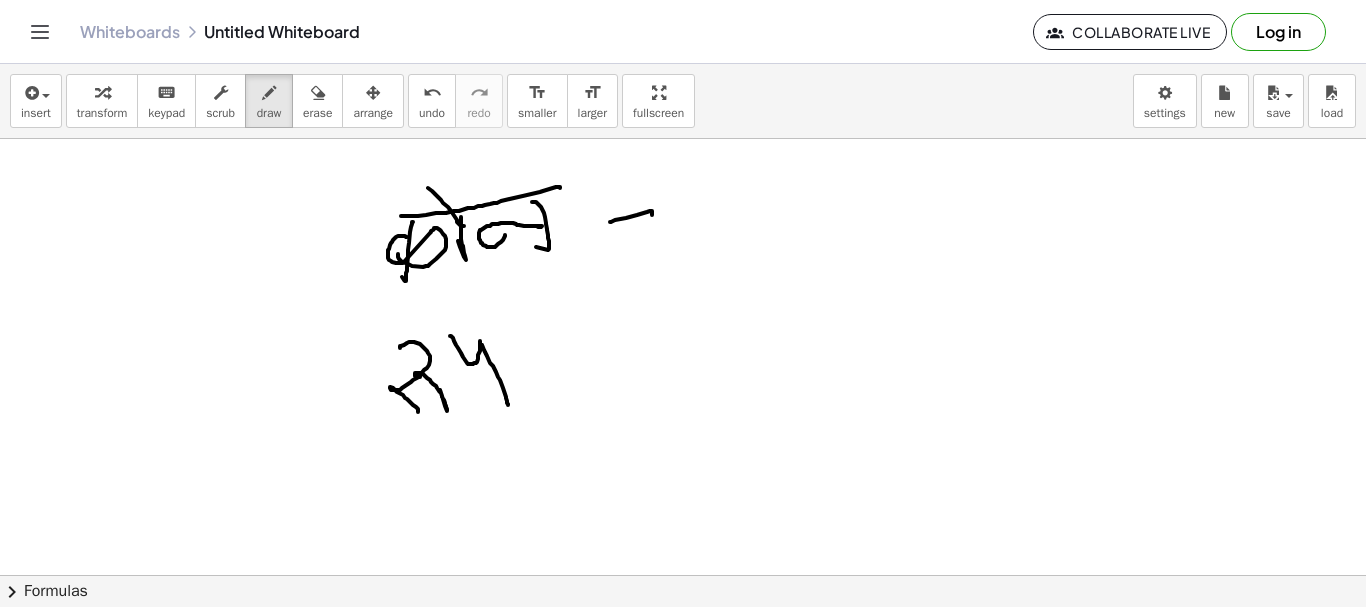 drag, startPoint x: 451, startPoint y: 336, endPoint x: 472, endPoint y: 355, distance: 28.319605 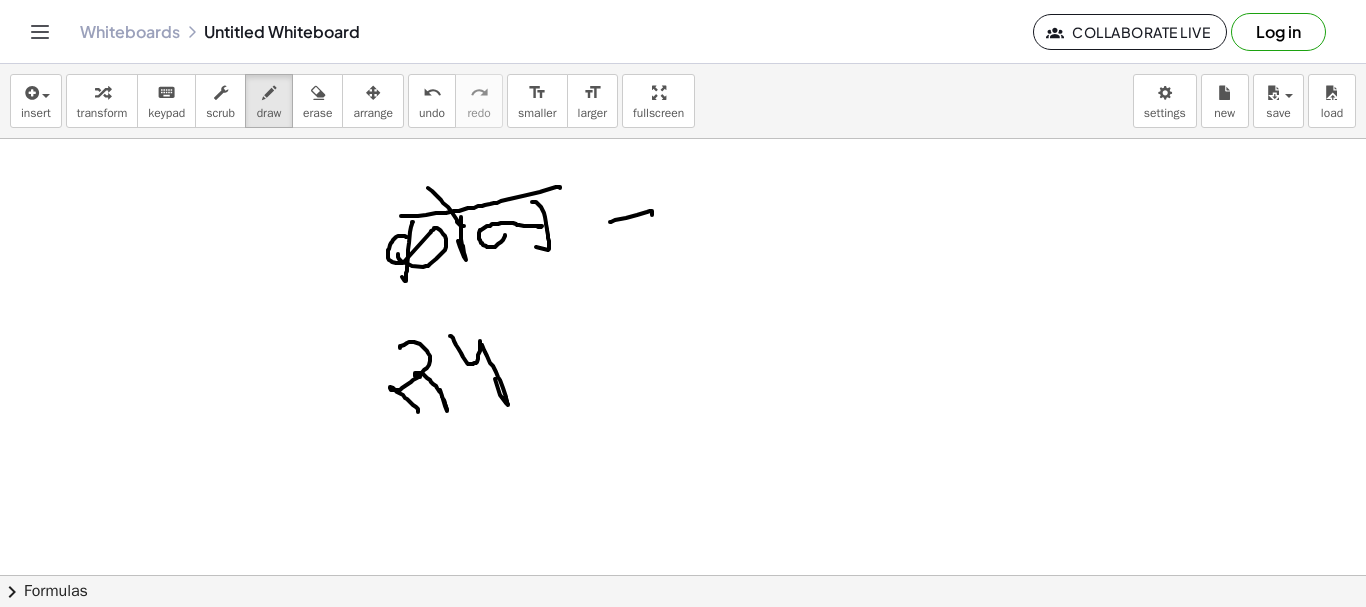 drag, startPoint x: 311, startPoint y: 110, endPoint x: 343, endPoint y: 180, distance: 76.96753 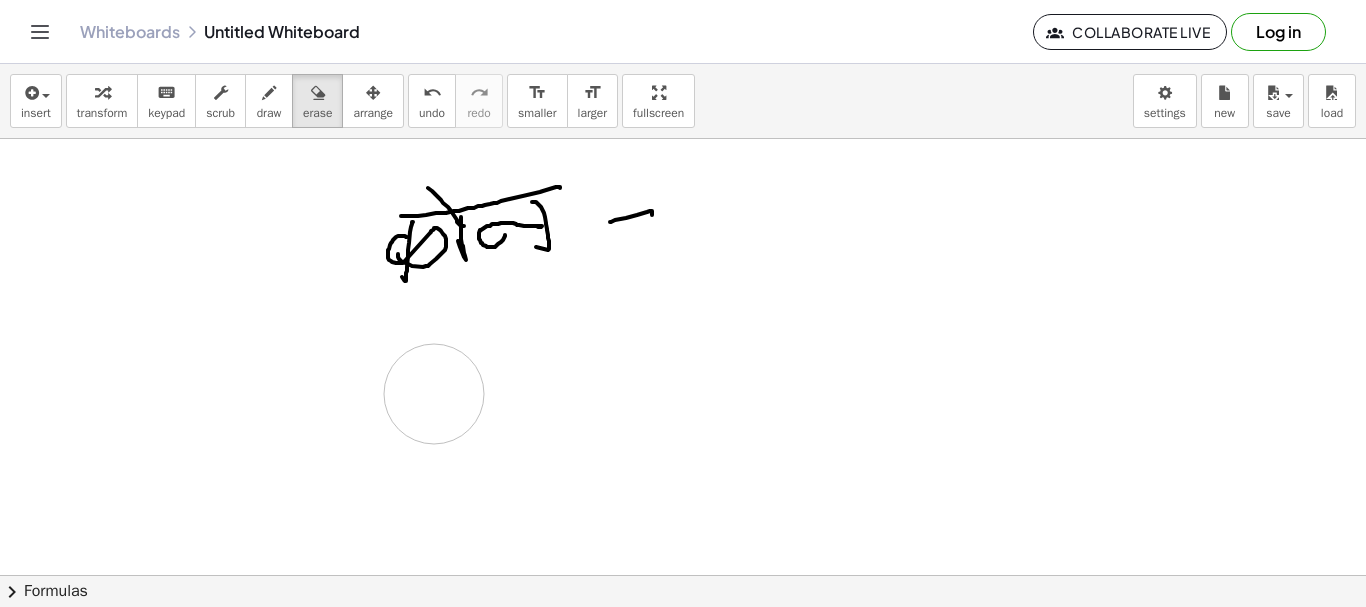 drag, startPoint x: 382, startPoint y: 372, endPoint x: 372, endPoint y: 192, distance: 180.27756 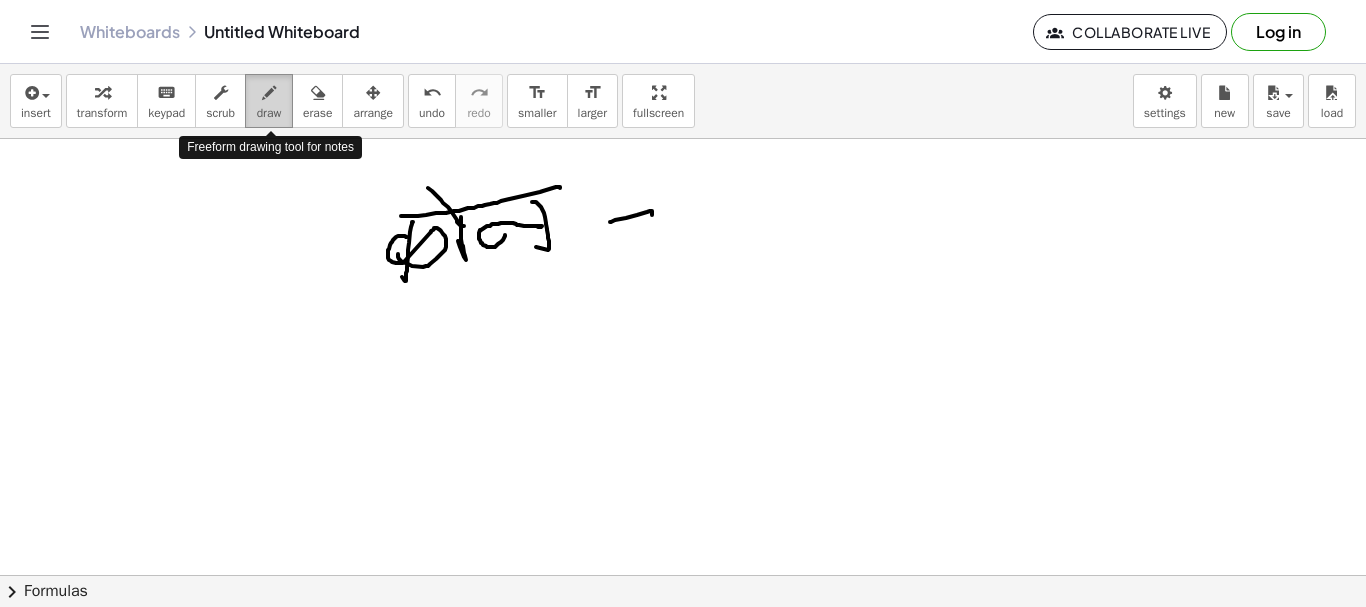 click on "draw" at bounding box center (269, 113) 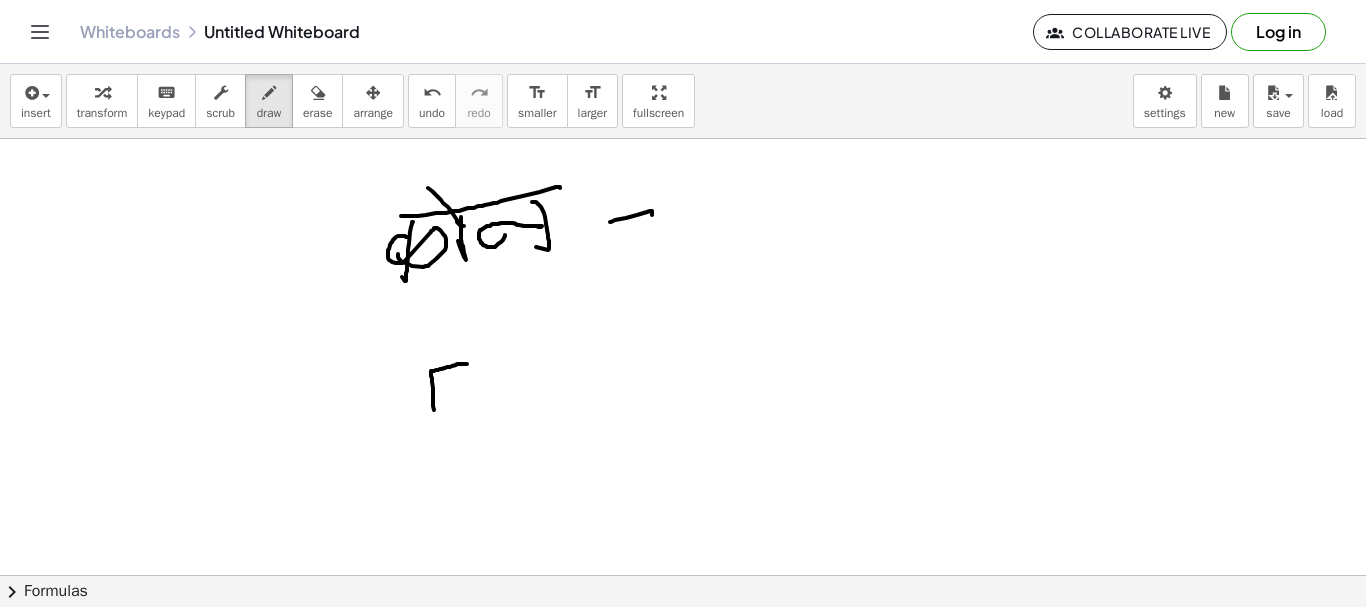 click at bounding box center (683, 375) 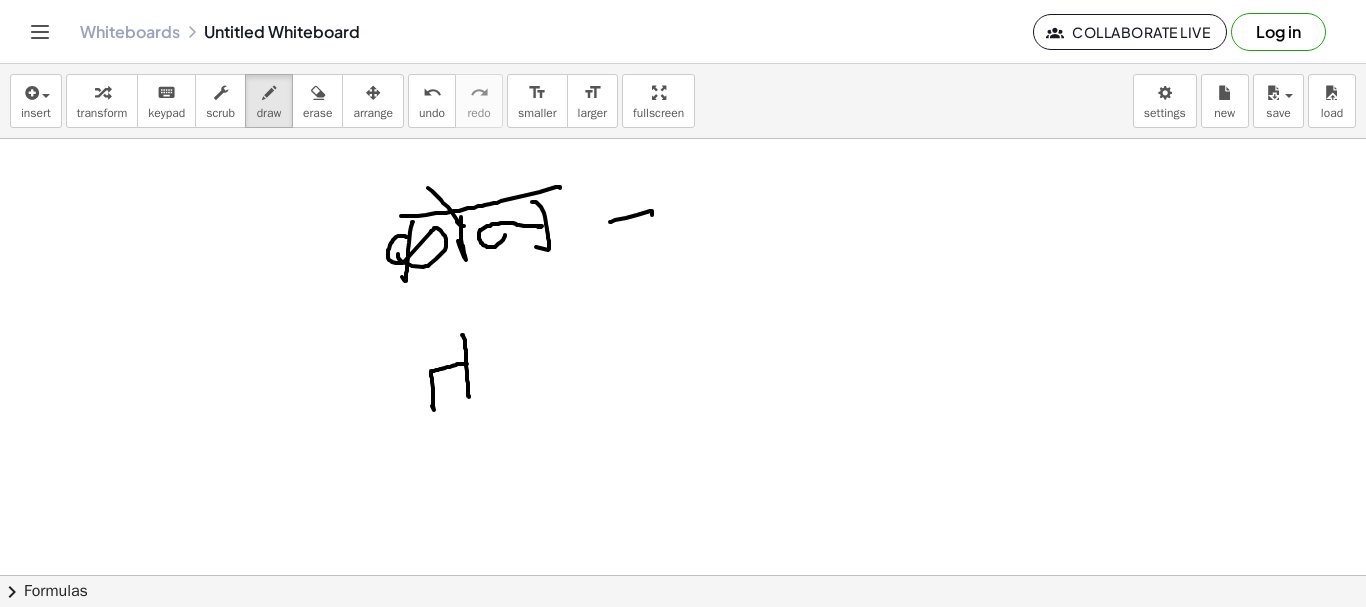 drag, startPoint x: 462, startPoint y: 335, endPoint x: 469, endPoint y: 397, distance: 62.39391 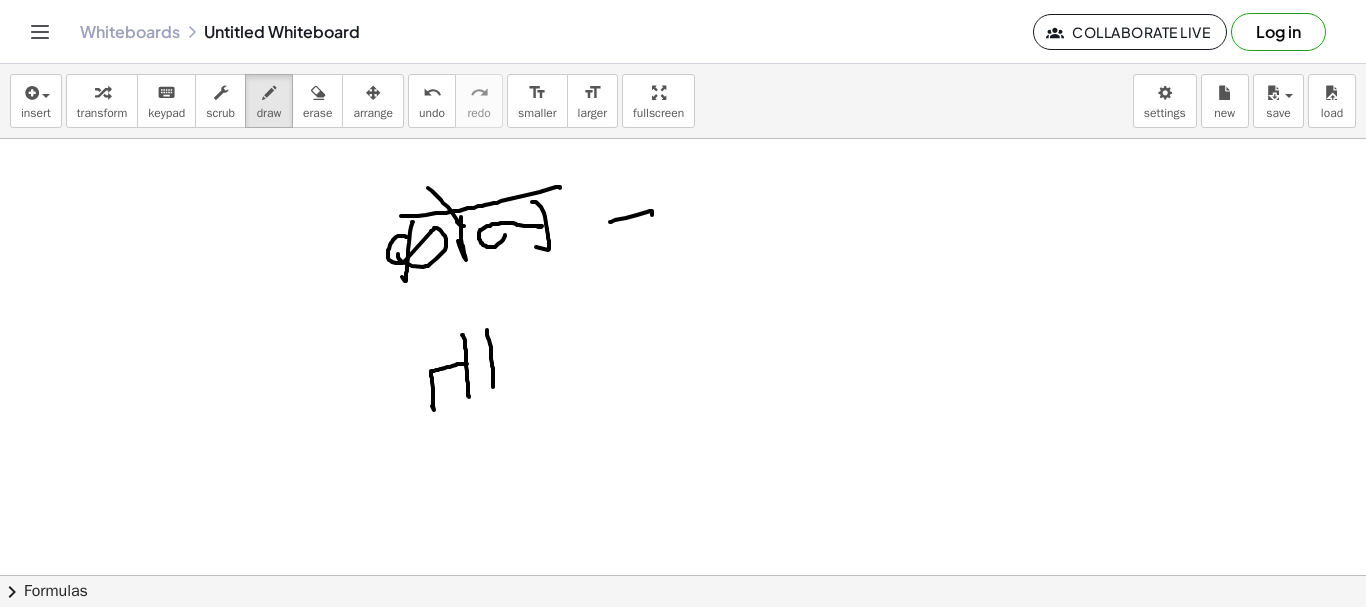 drag, startPoint x: 487, startPoint y: 330, endPoint x: 502, endPoint y: 388, distance: 59.908264 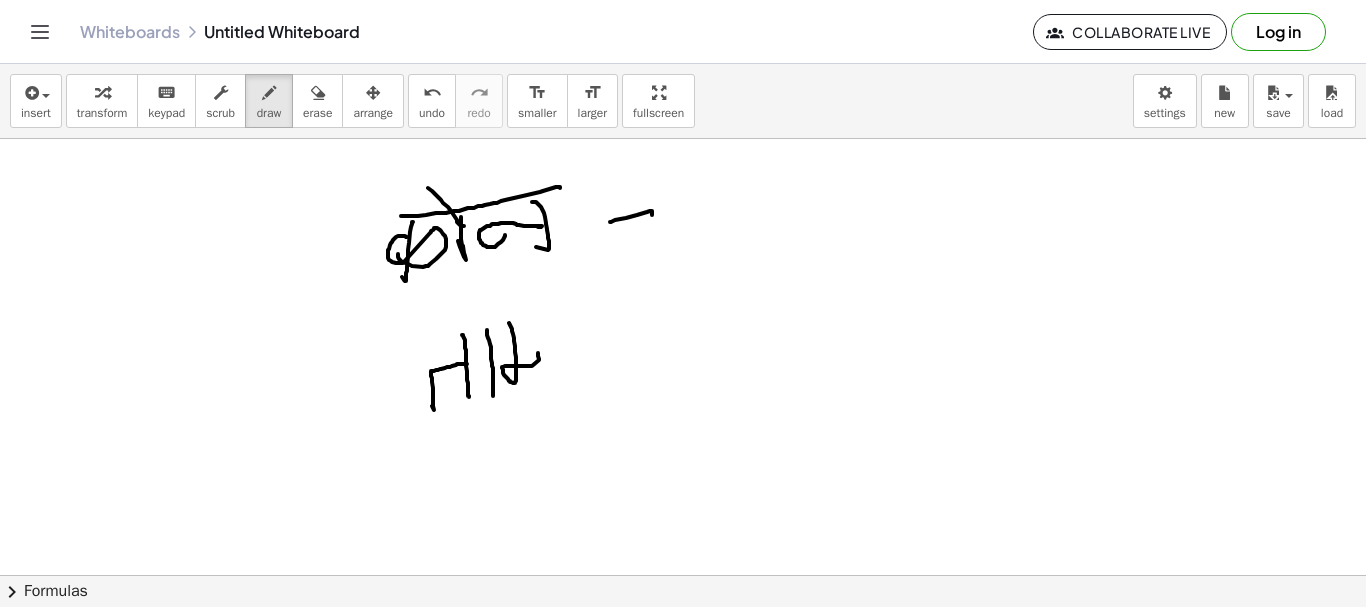 drag, startPoint x: 514, startPoint y: 338, endPoint x: 525, endPoint y: 314, distance: 26.400757 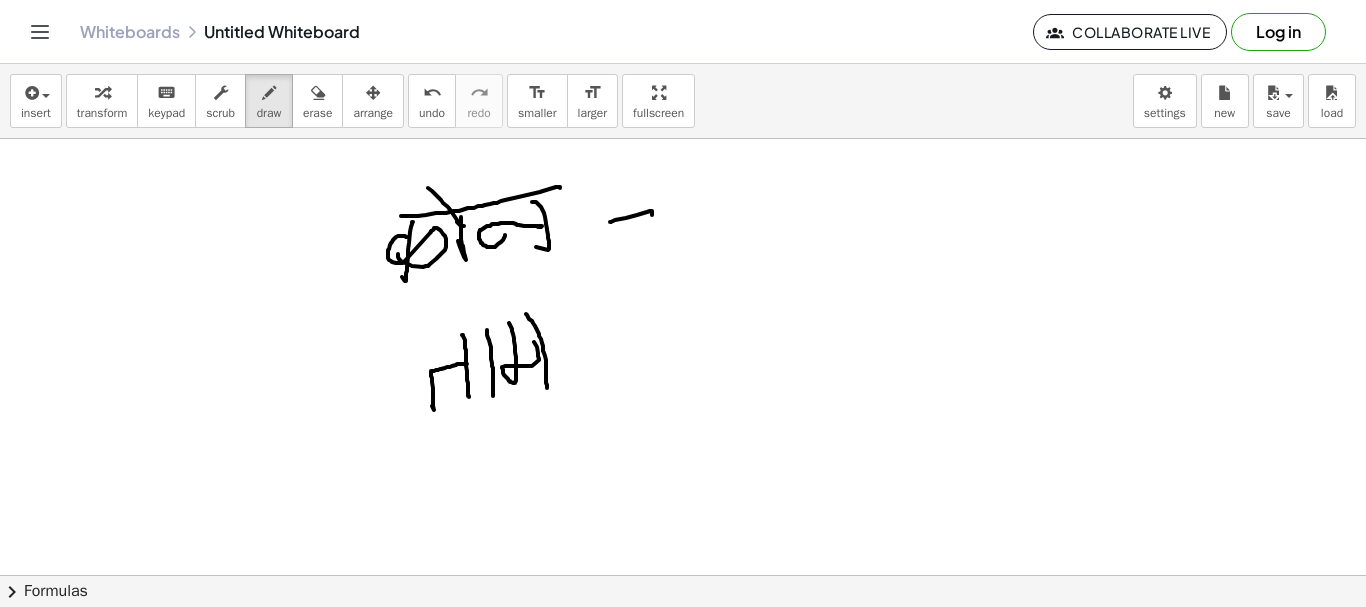drag, startPoint x: 539, startPoint y: 336, endPoint x: 520, endPoint y: 344, distance: 20.615528 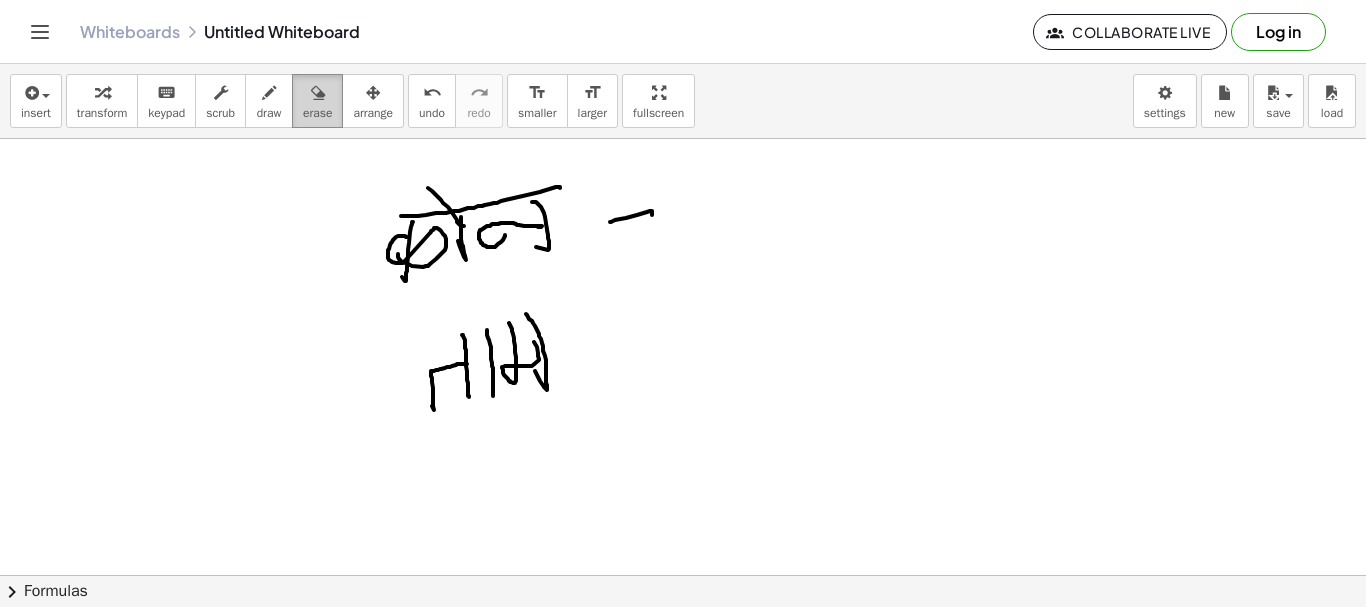 click on "erase" at bounding box center [317, 113] 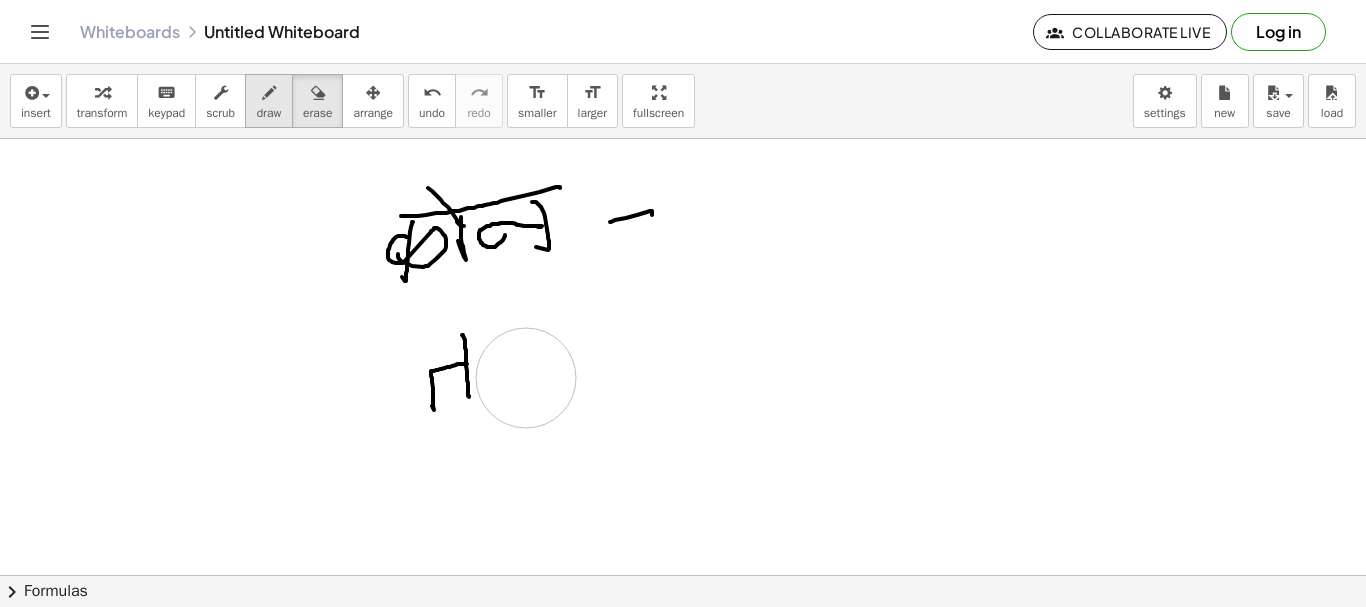 drag, startPoint x: 531, startPoint y: 337, endPoint x: 251, endPoint y: 92, distance: 372.0551 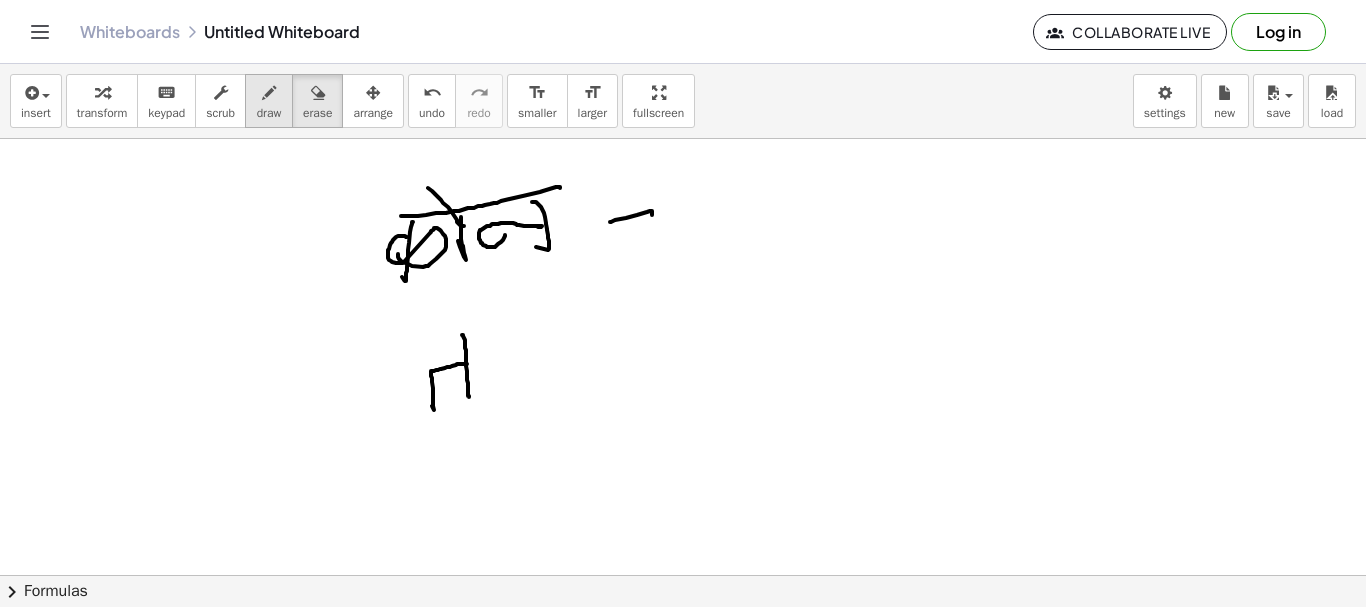 click on "draw" at bounding box center [269, 113] 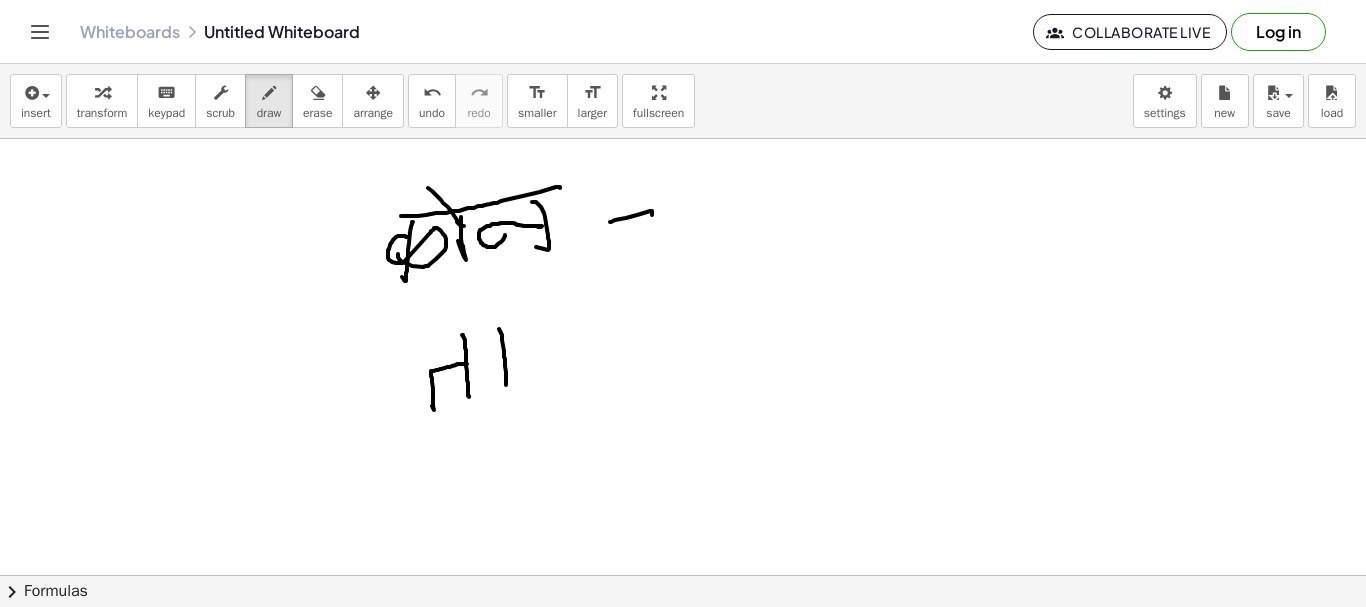 drag, startPoint x: 502, startPoint y: 335, endPoint x: 506, endPoint y: 387, distance: 52.153618 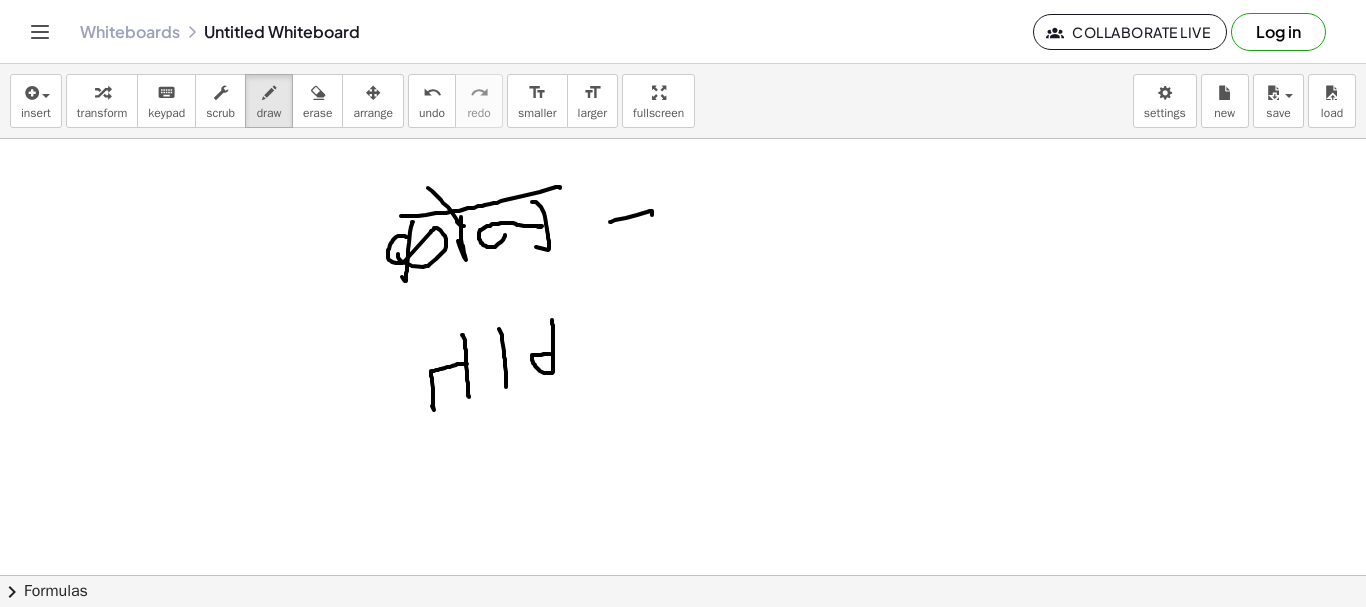 drag, startPoint x: 552, startPoint y: 320, endPoint x: 564, endPoint y: 330, distance: 15.6205 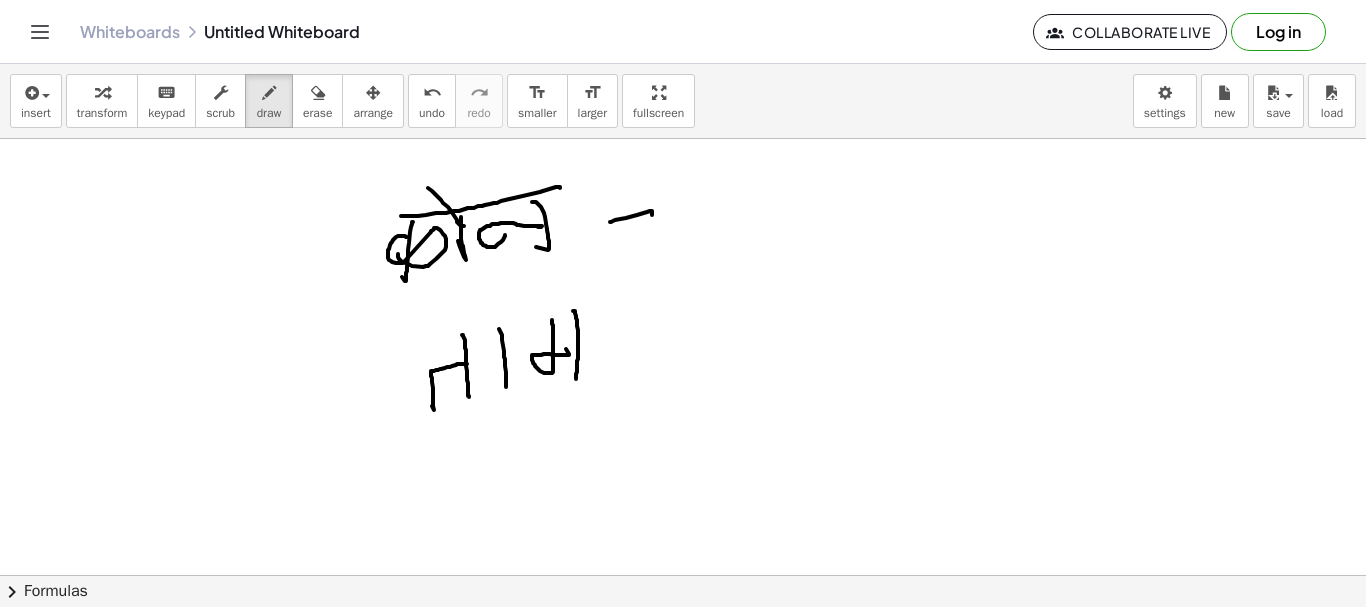 drag, startPoint x: 573, startPoint y: 311, endPoint x: 570, endPoint y: 371, distance: 60.074955 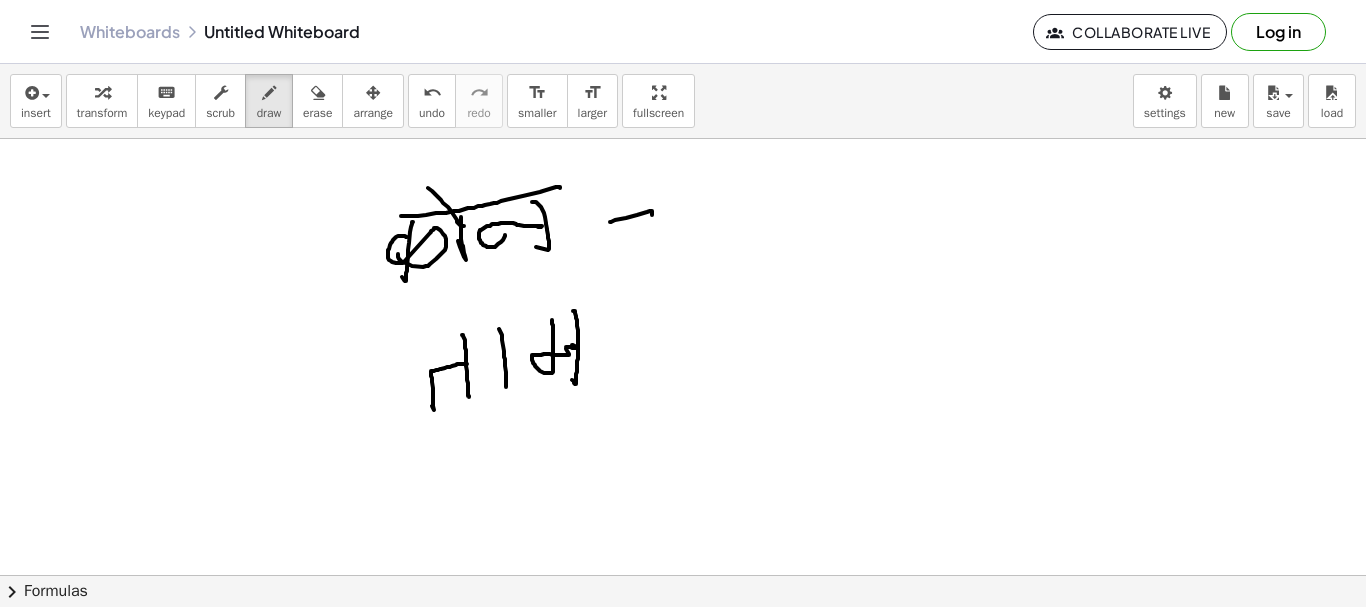 drag, startPoint x: 572, startPoint y: 345, endPoint x: 577, endPoint y: 367, distance: 22.561028 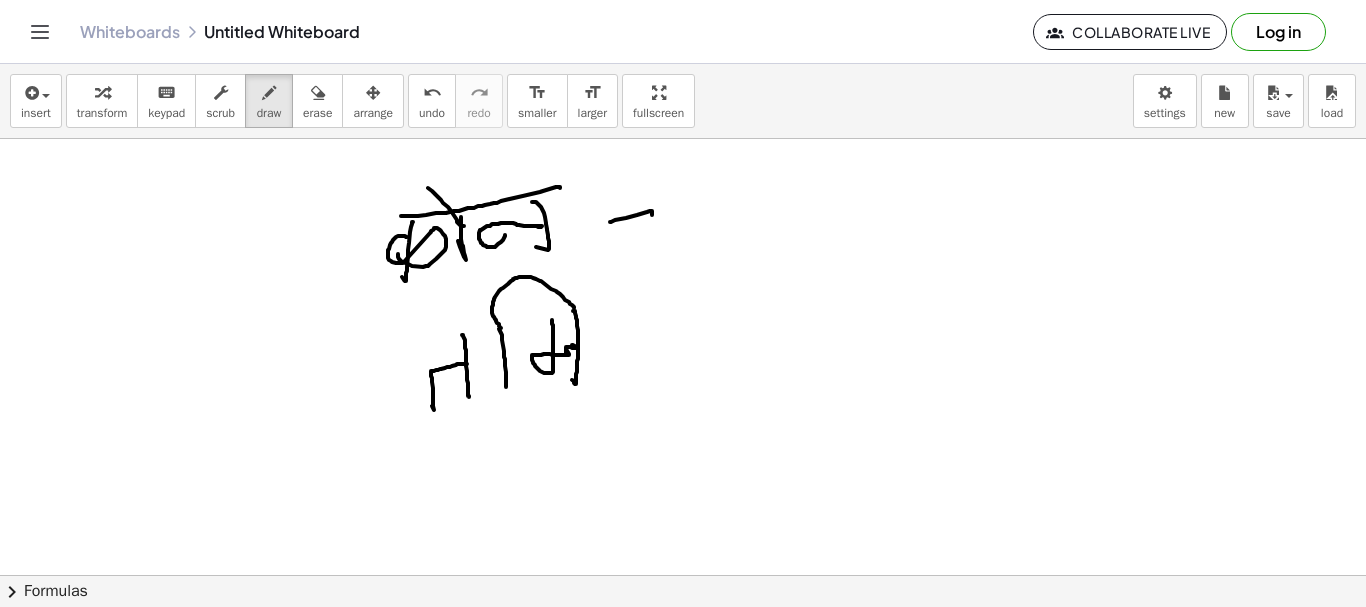 drag, startPoint x: 563, startPoint y: 297, endPoint x: 549, endPoint y: 330, distance: 35.846897 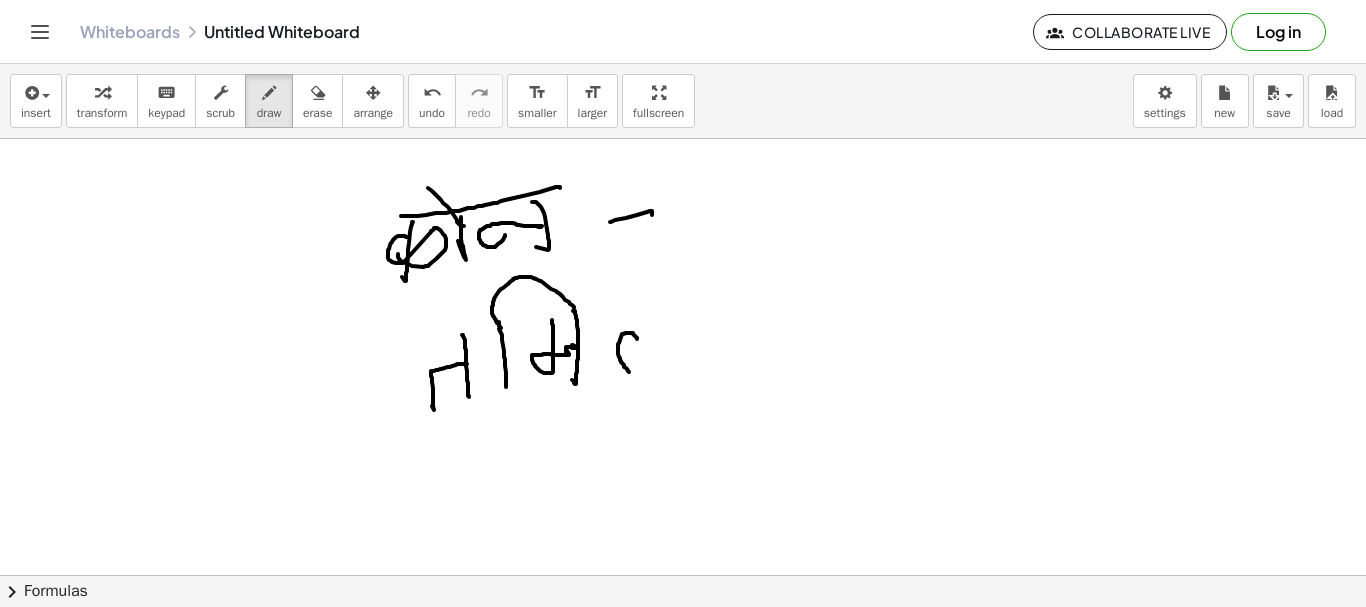 drag, startPoint x: 634, startPoint y: 335, endPoint x: 632, endPoint y: 352, distance: 17.117243 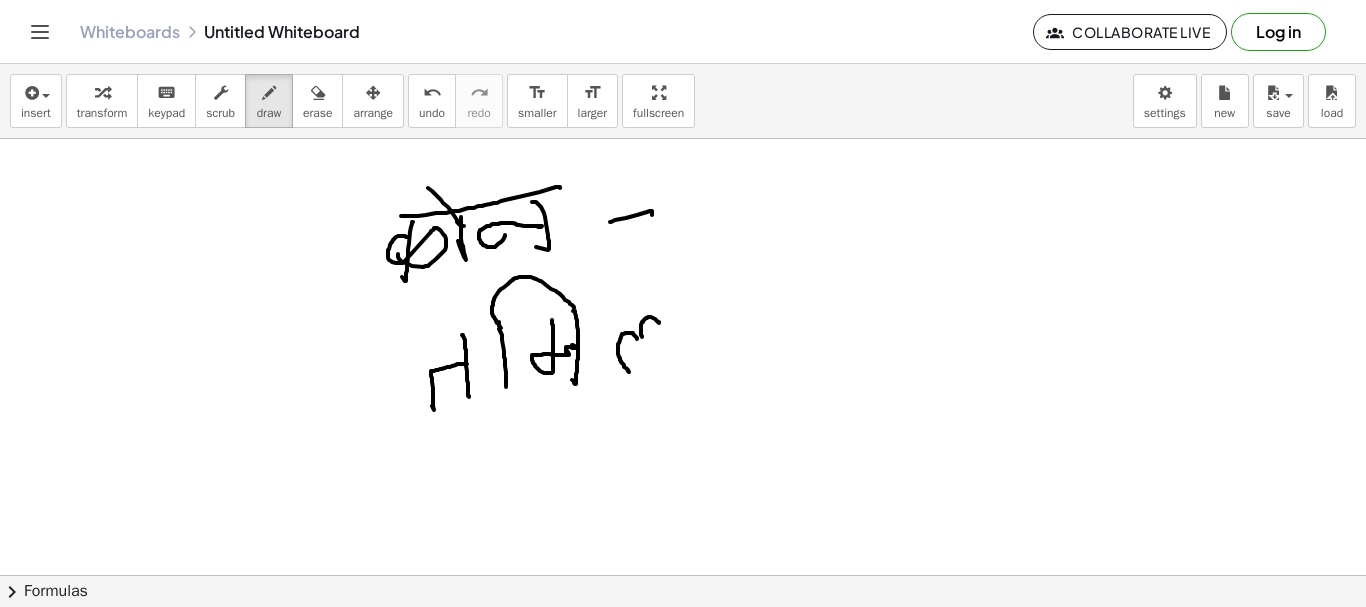 drag, startPoint x: 642, startPoint y: 336, endPoint x: 655, endPoint y: 317, distance: 23.021729 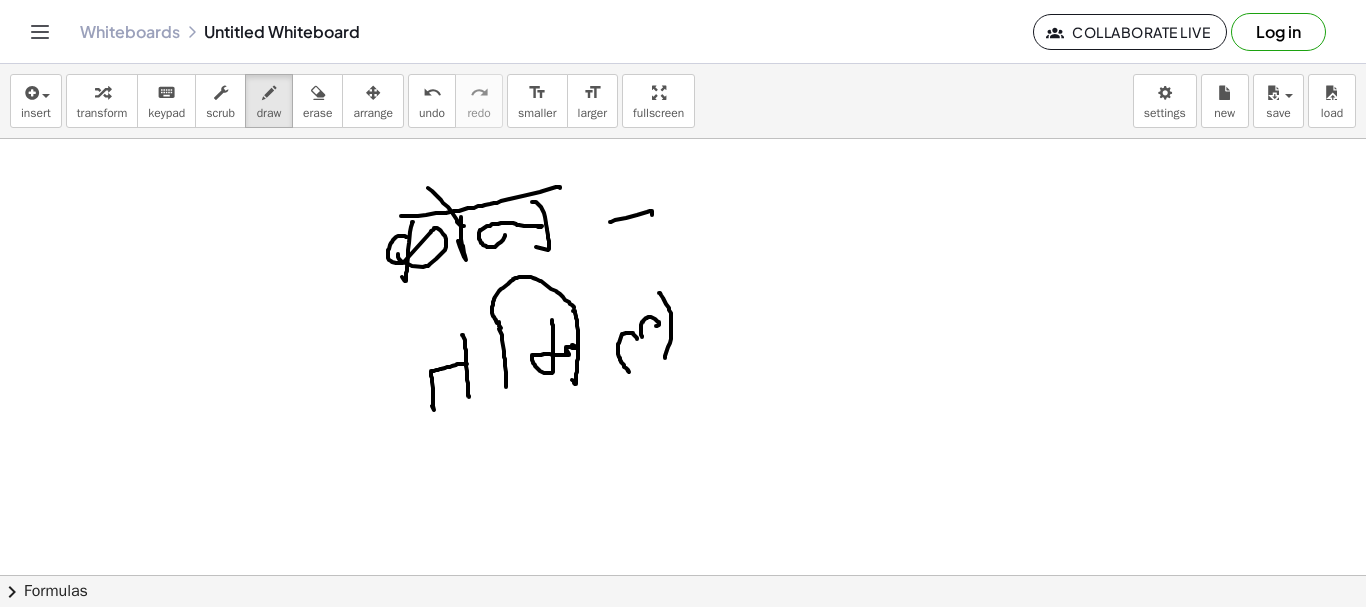 drag, startPoint x: 660, startPoint y: 293, endPoint x: 656, endPoint y: 347, distance: 54.147945 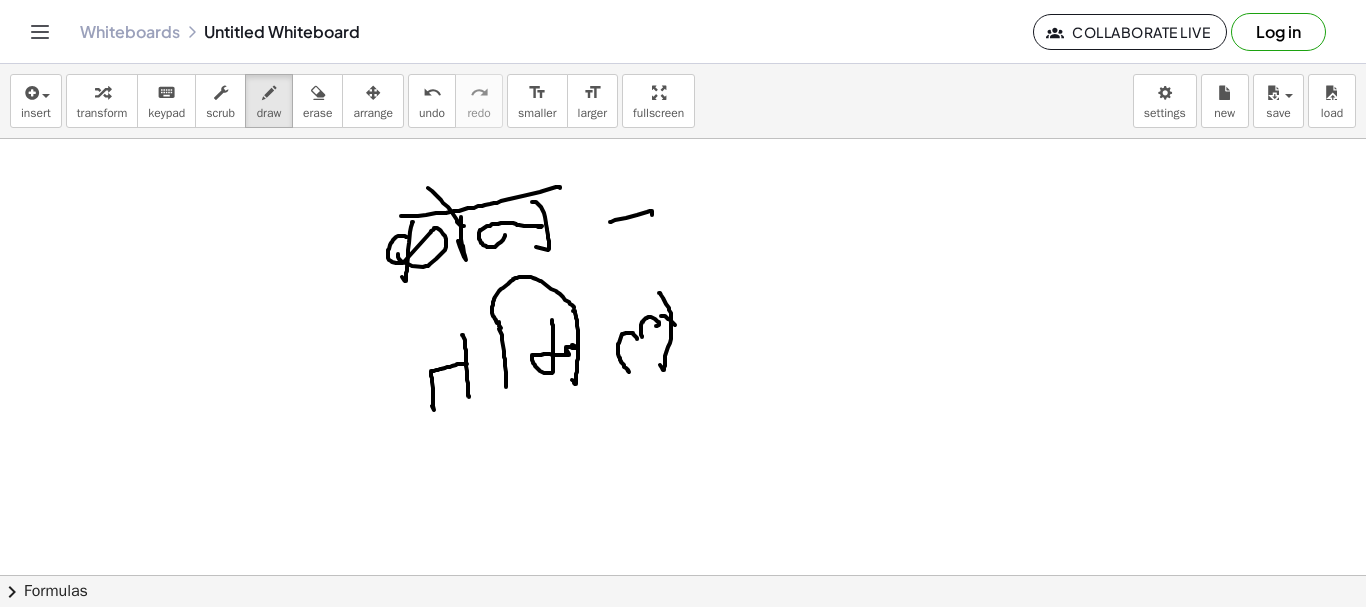 drag, startPoint x: 661, startPoint y: 316, endPoint x: 519, endPoint y: 319, distance: 142.0317 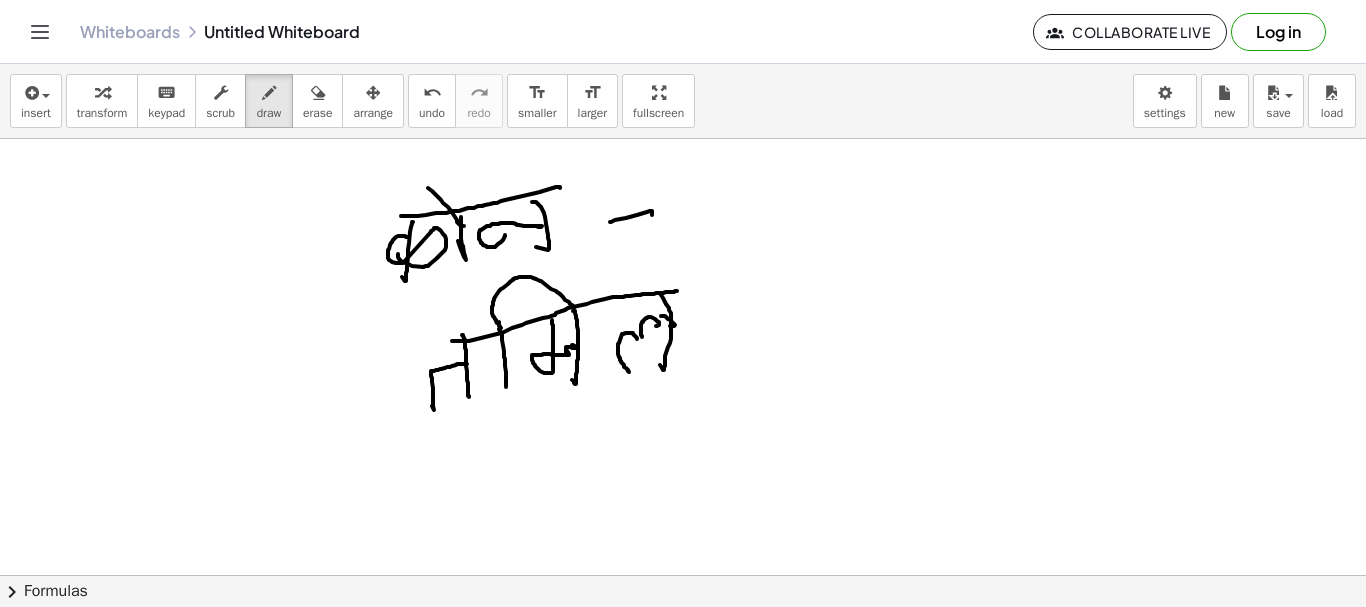 drag, startPoint x: 469, startPoint y: 341, endPoint x: 660, endPoint y: 327, distance: 191.5124 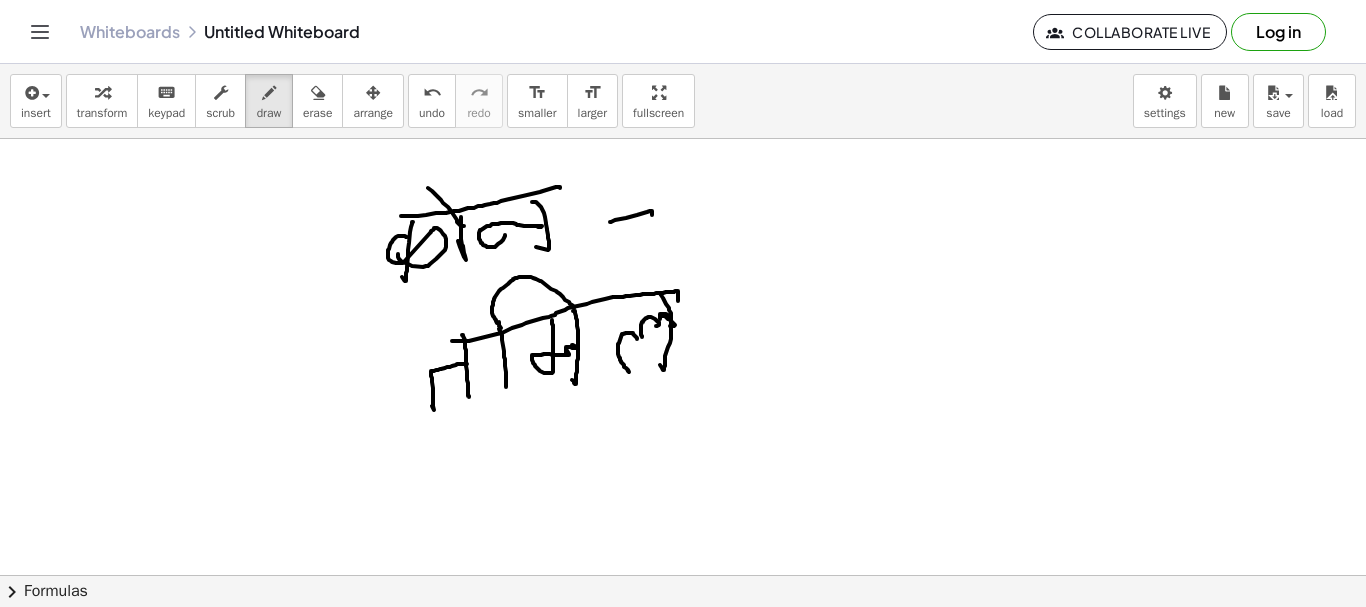 drag, startPoint x: 660, startPoint y: 319, endPoint x: 686, endPoint y: 322, distance: 26.172504 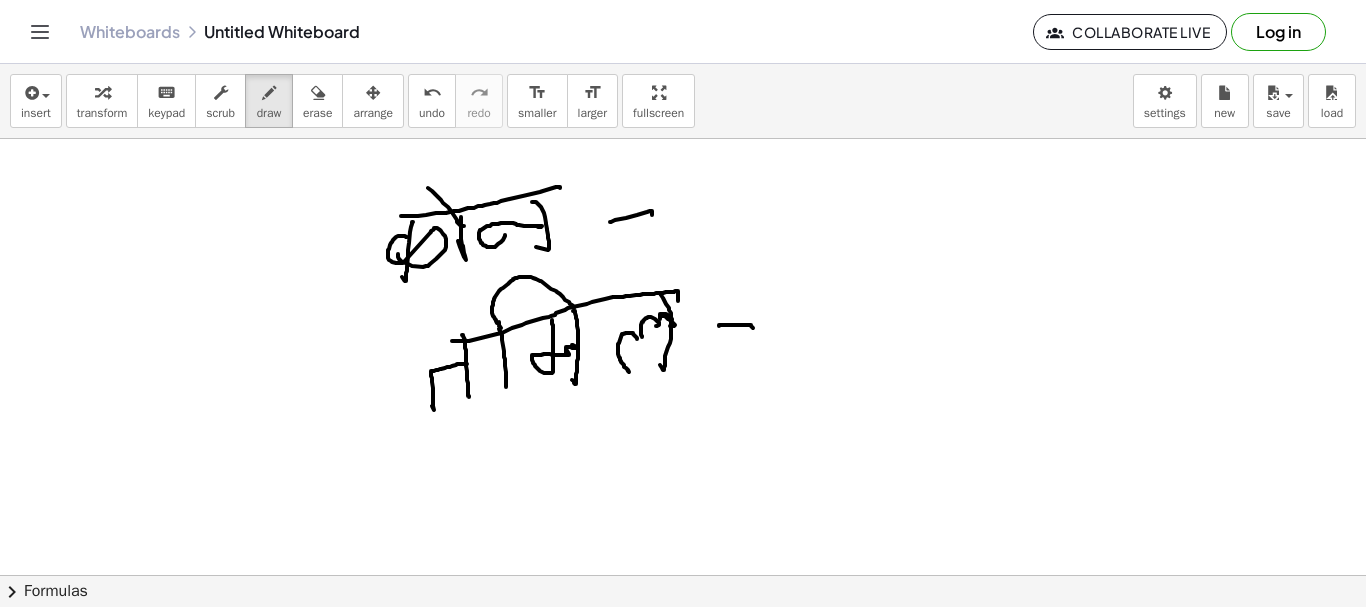 drag, startPoint x: 724, startPoint y: 325, endPoint x: 804, endPoint y: 382, distance: 98.229324 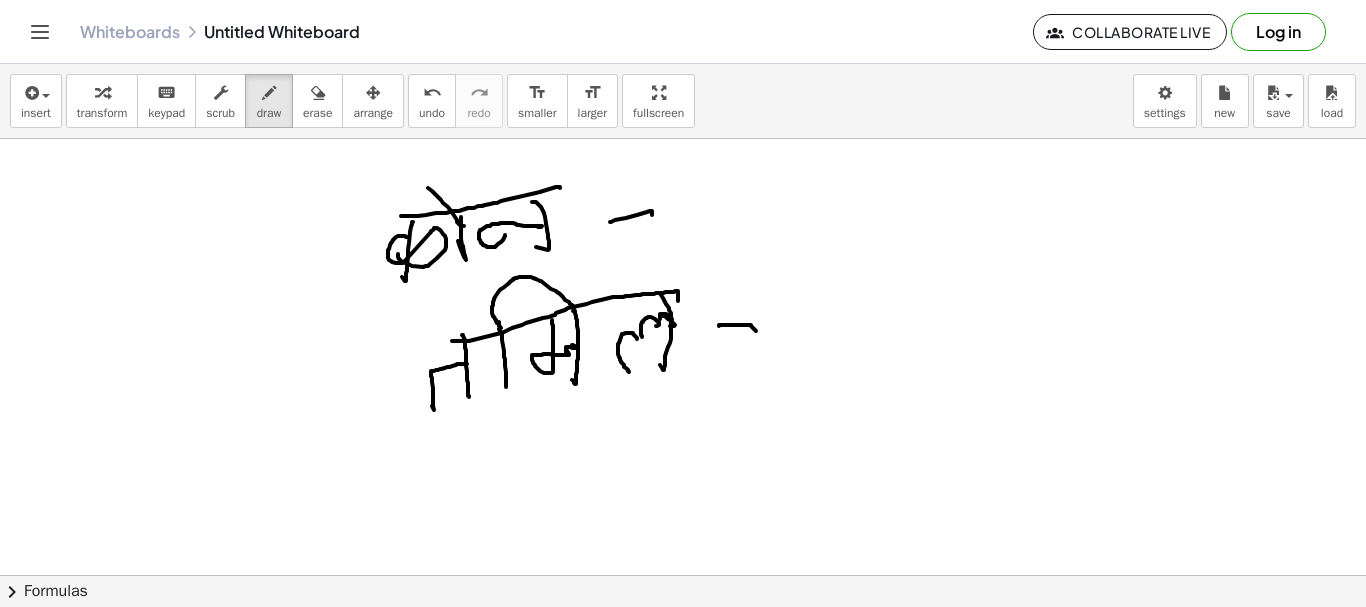 scroll, scrollTop: 300, scrollLeft: 0, axis: vertical 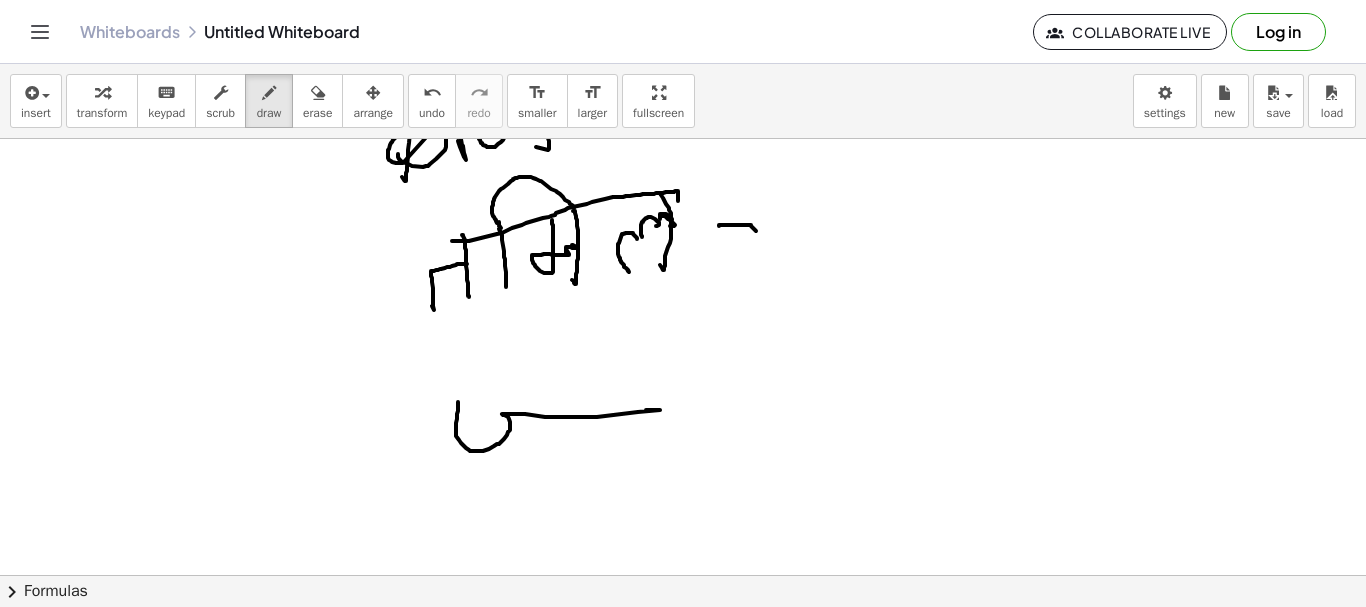drag, startPoint x: 458, startPoint y: 402, endPoint x: 646, endPoint y: 410, distance: 188.17014 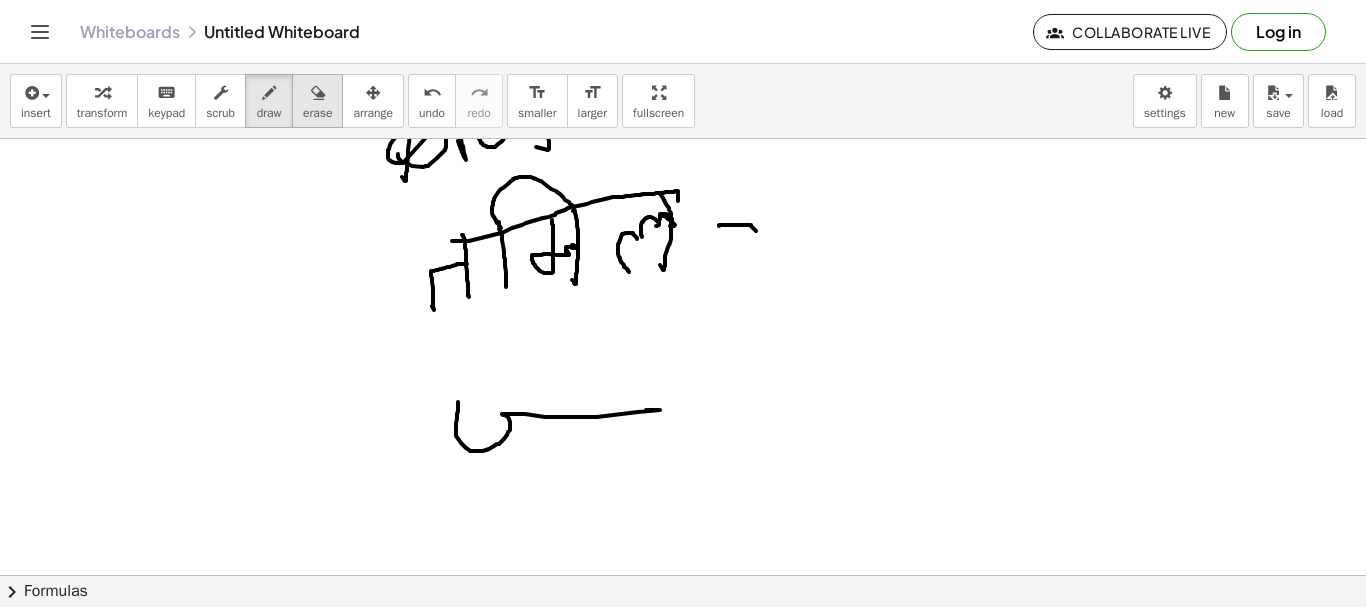 click at bounding box center (318, 93) 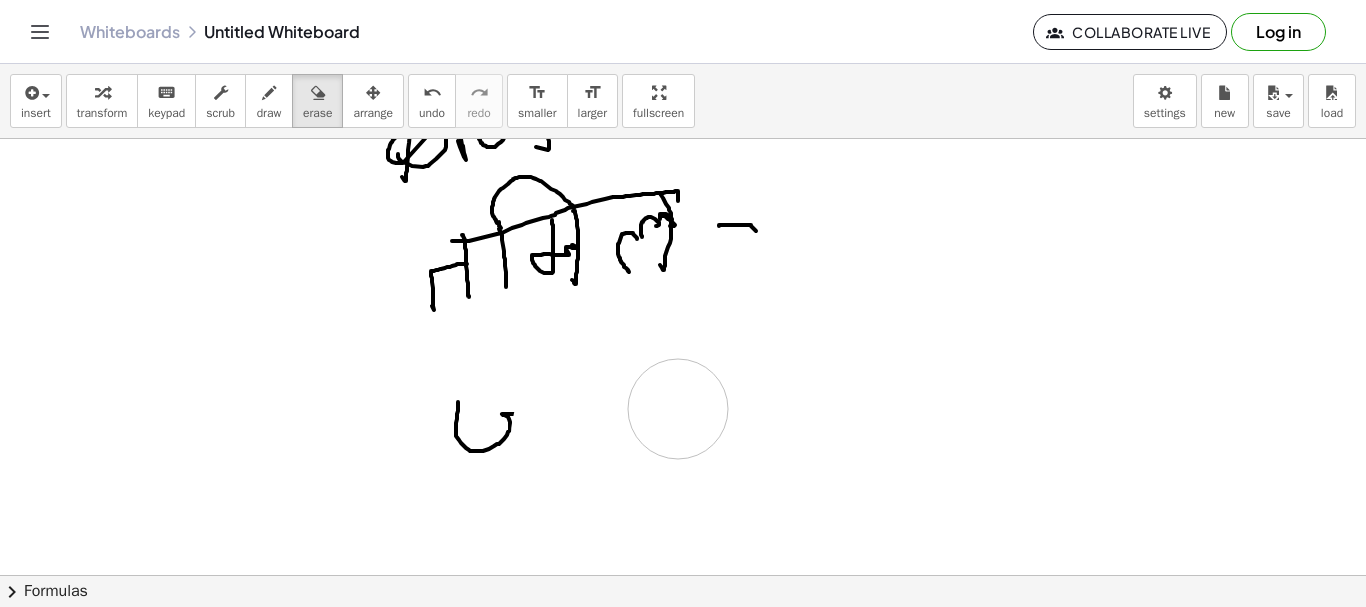 drag, startPoint x: 565, startPoint y: 398, endPoint x: 678, endPoint y: 408, distance: 113.44161 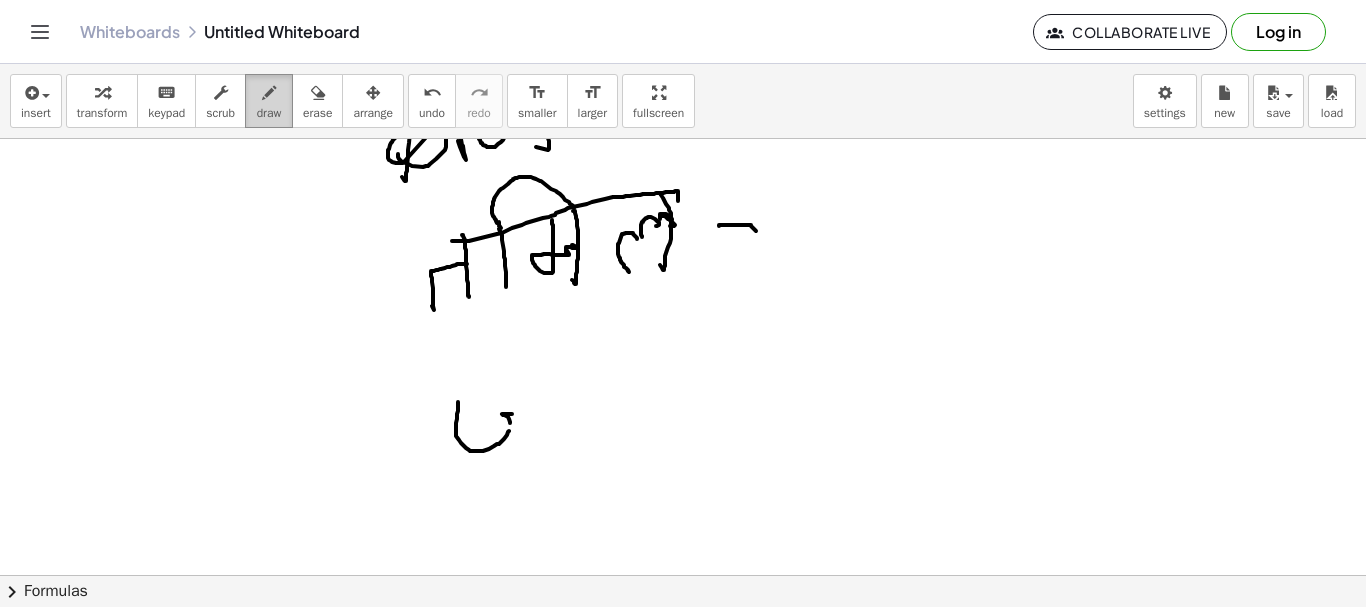 click at bounding box center [269, 93] 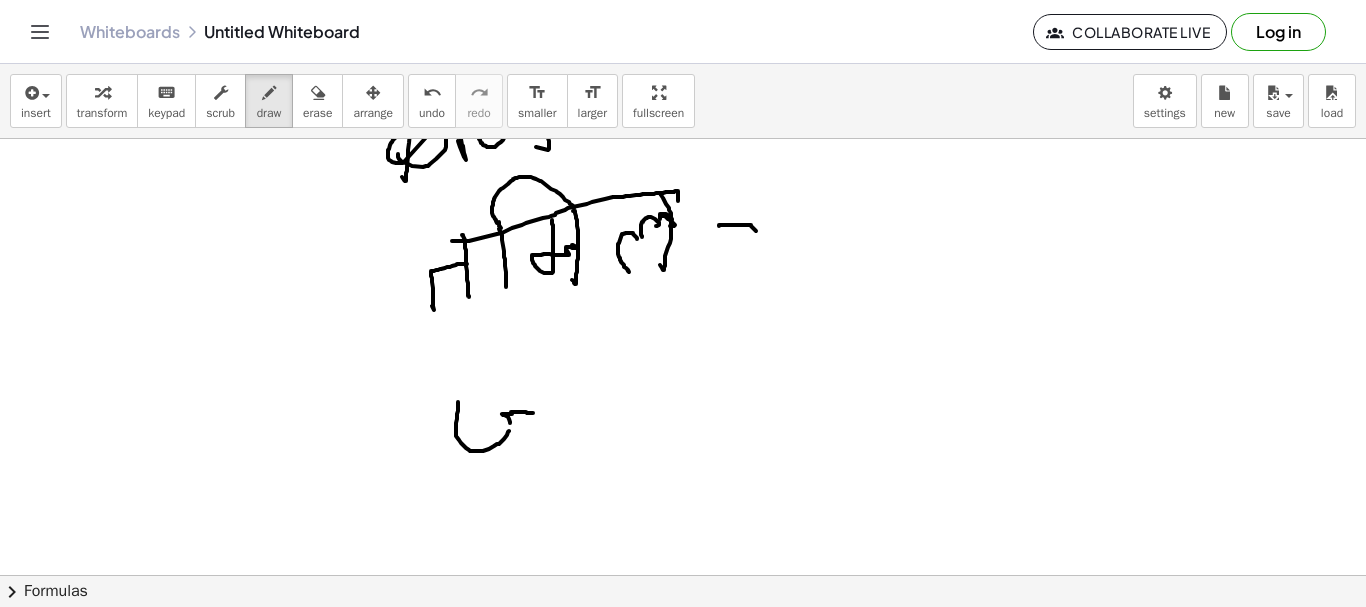 drag, startPoint x: 516, startPoint y: 412, endPoint x: 537, endPoint y: 406, distance: 21.84033 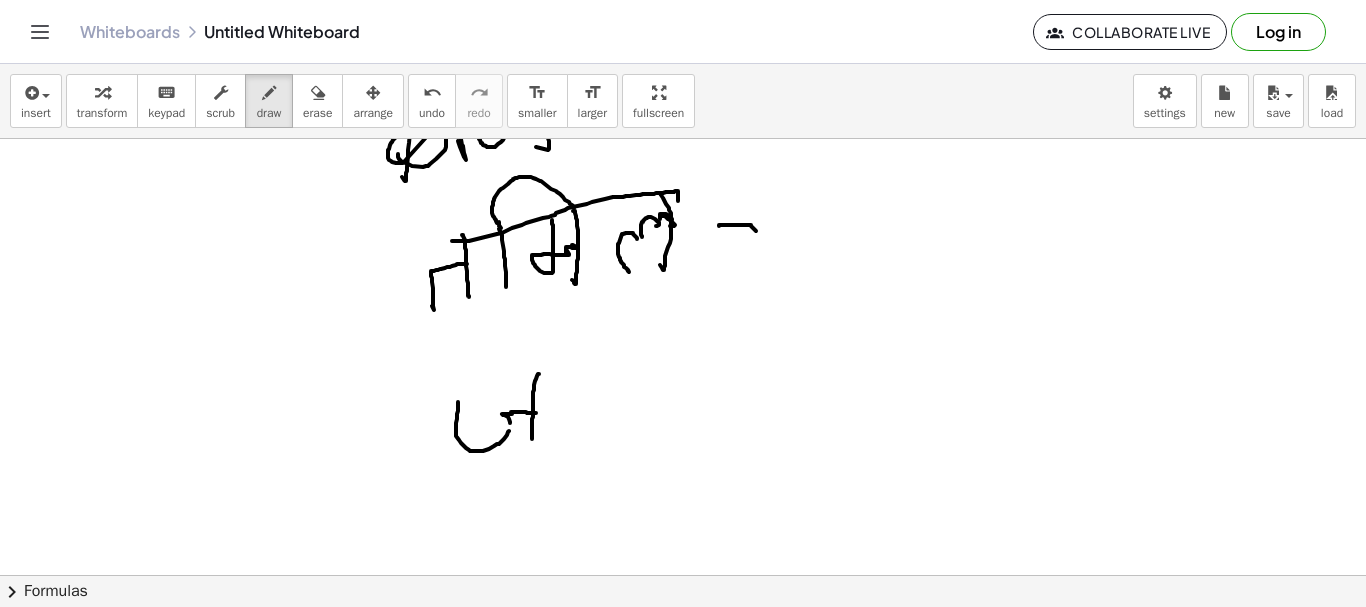 drag, startPoint x: 538, startPoint y: 374, endPoint x: 524, endPoint y: 370, distance: 14.56022 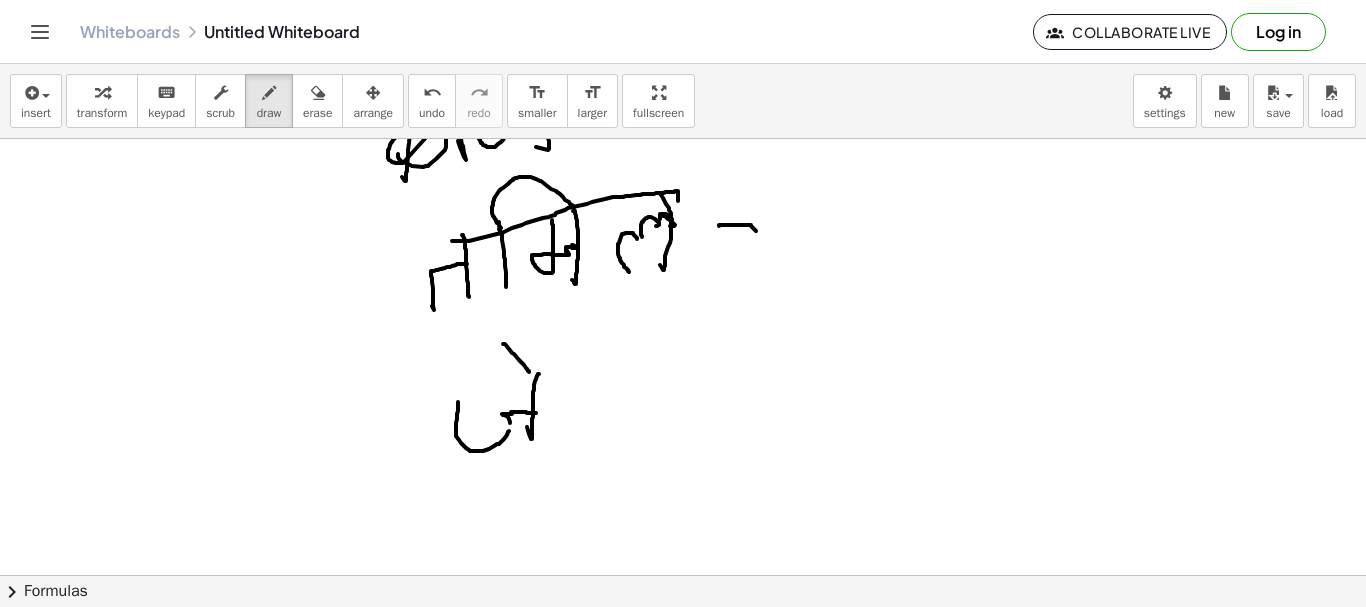 drag, startPoint x: 503, startPoint y: 344, endPoint x: 529, endPoint y: 372, distance: 38.209946 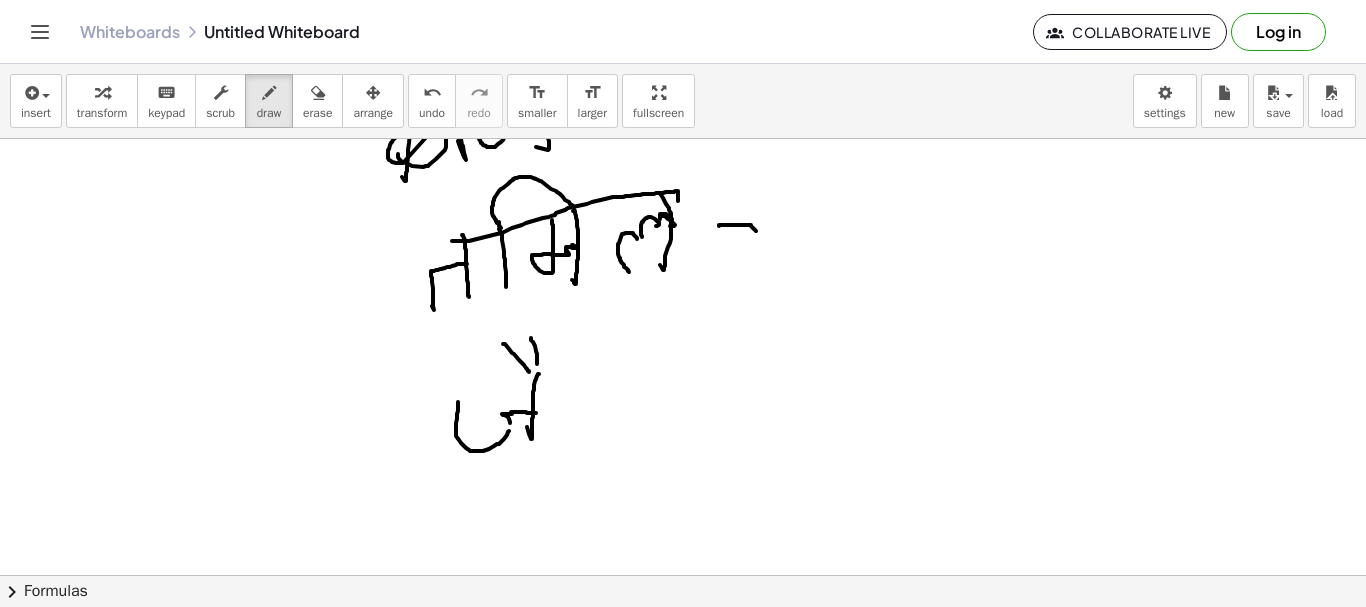 drag, startPoint x: 536, startPoint y: 351, endPoint x: 538, endPoint y: 372, distance: 21.095022 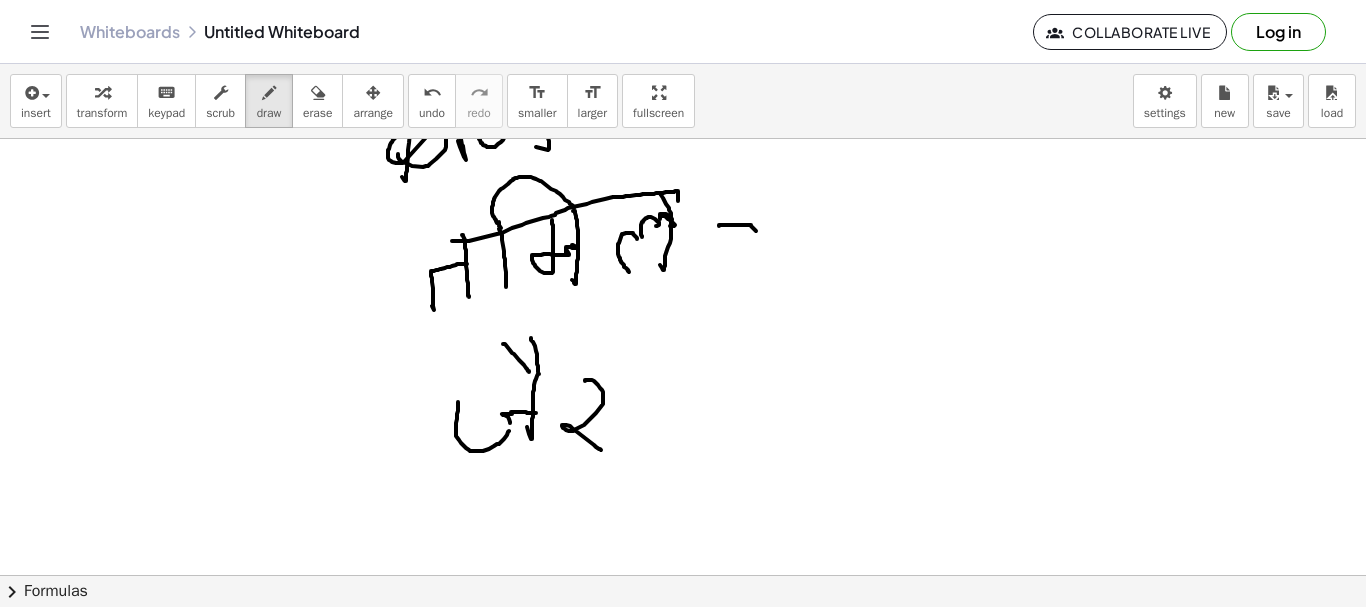 drag, startPoint x: 585, startPoint y: 381, endPoint x: 588, endPoint y: 441, distance: 60.074955 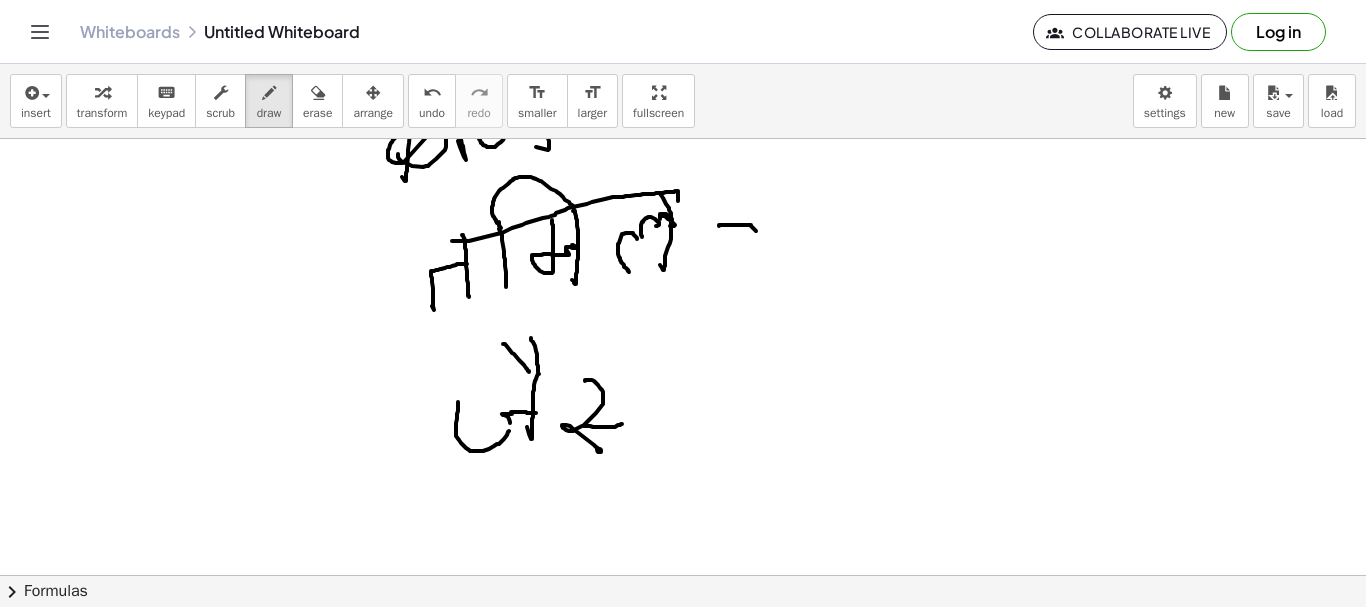 drag, startPoint x: 584, startPoint y: 426, endPoint x: 625, endPoint y: 423, distance: 41.109608 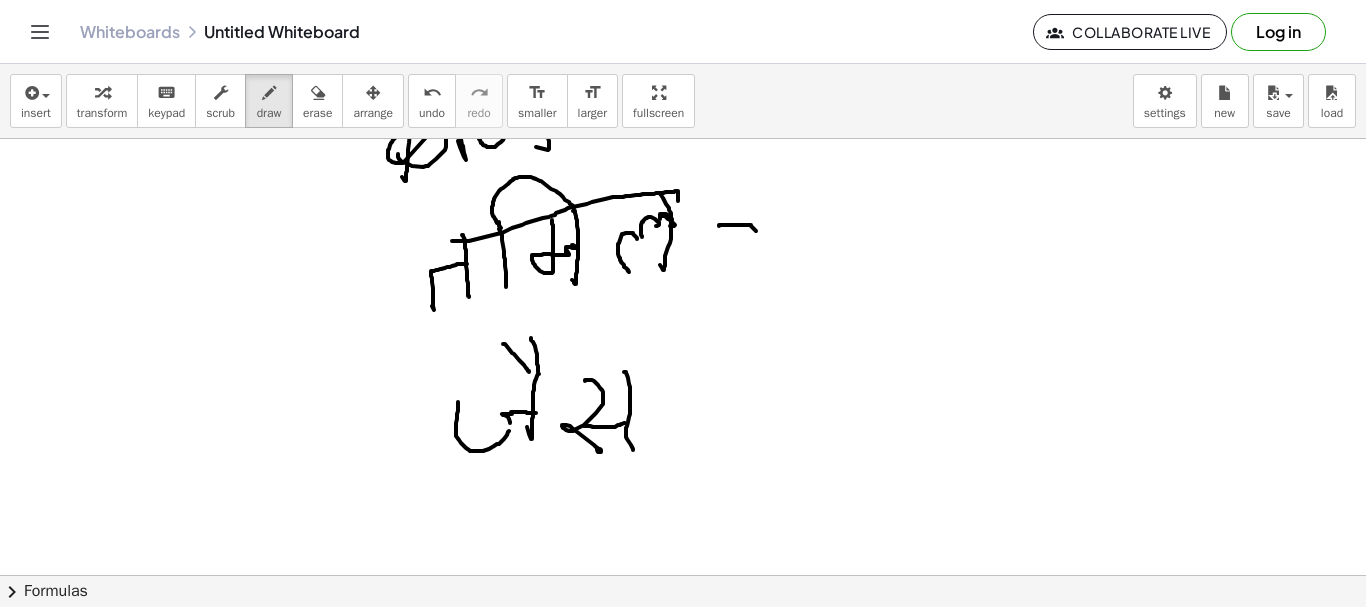 drag, startPoint x: 626, startPoint y: 373, endPoint x: 612, endPoint y: 350, distance: 26.925823 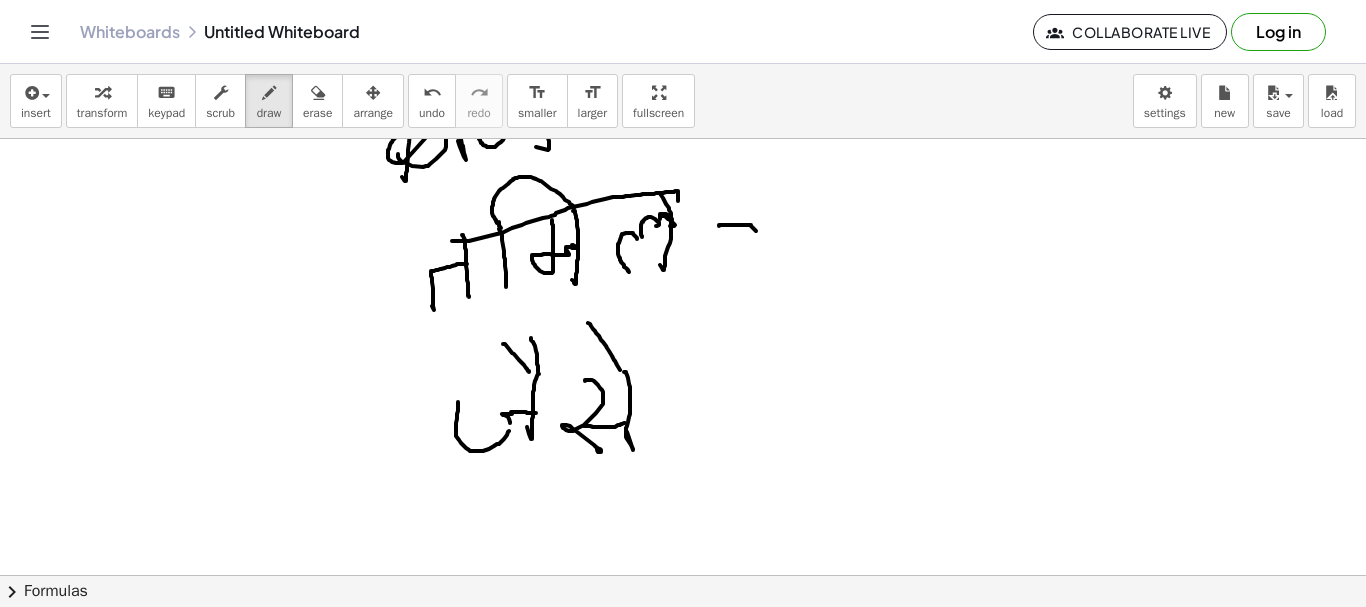 drag, startPoint x: 590, startPoint y: 324, endPoint x: 559, endPoint y: 370, distance: 55.470715 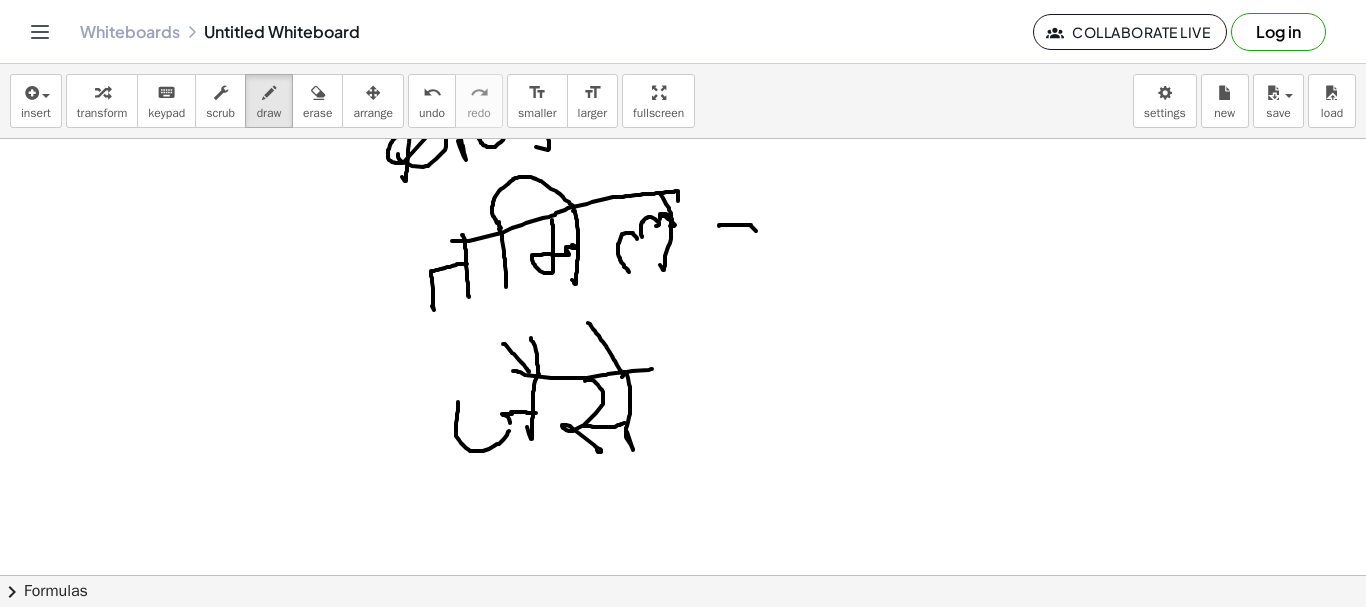 drag, startPoint x: 514, startPoint y: 371, endPoint x: 469, endPoint y: 441, distance: 83.21658 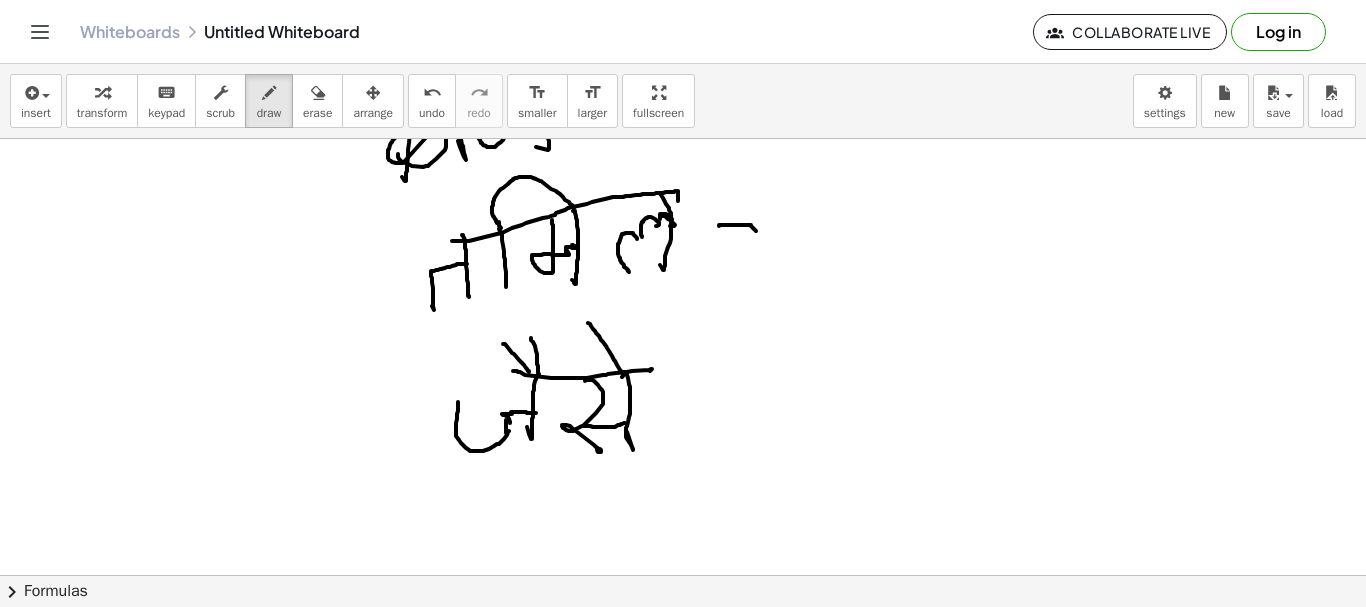 click at bounding box center [683, 275] 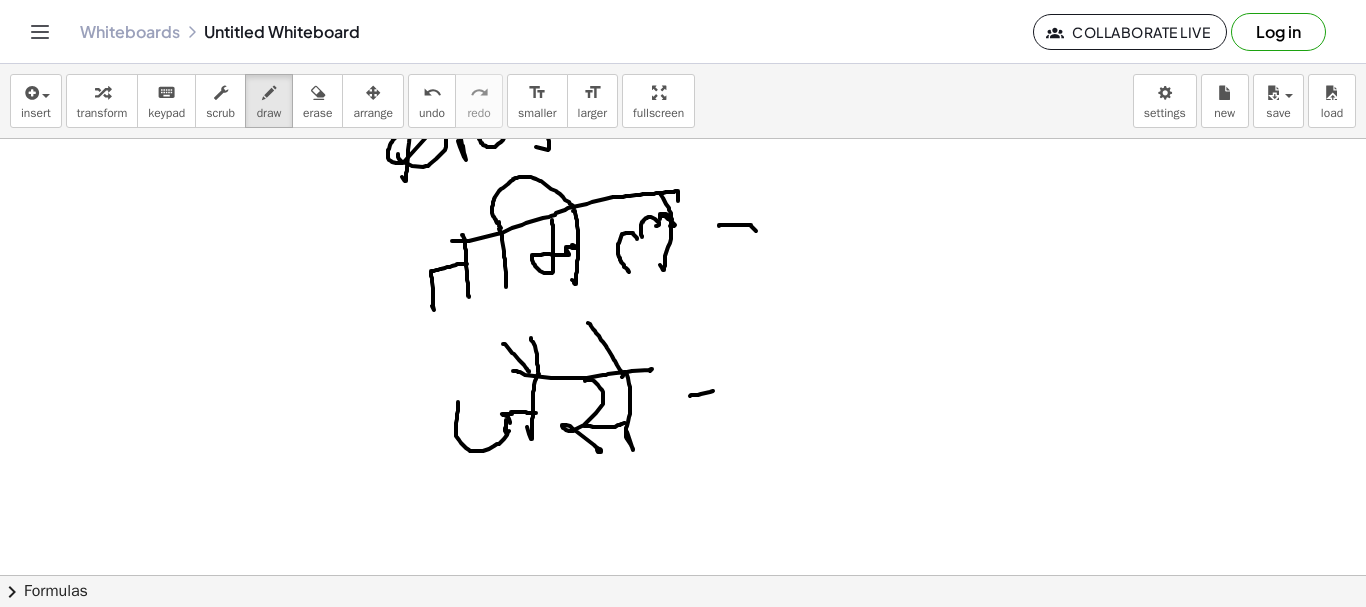 drag, startPoint x: 690, startPoint y: 396, endPoint x: 713, endPoint y: 391, distance: 23.537205 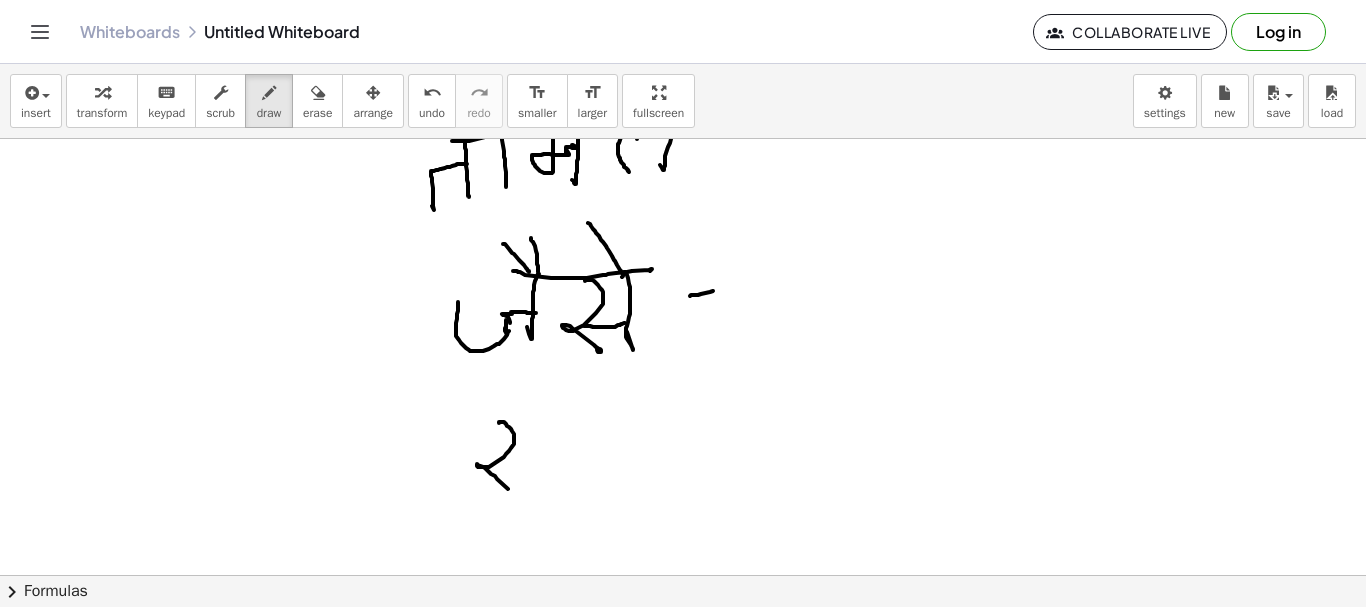 drag, startPoint x: 499, startPoint y: 423, endPoint x: 459, endPoint y: 456, distance: 51.855568 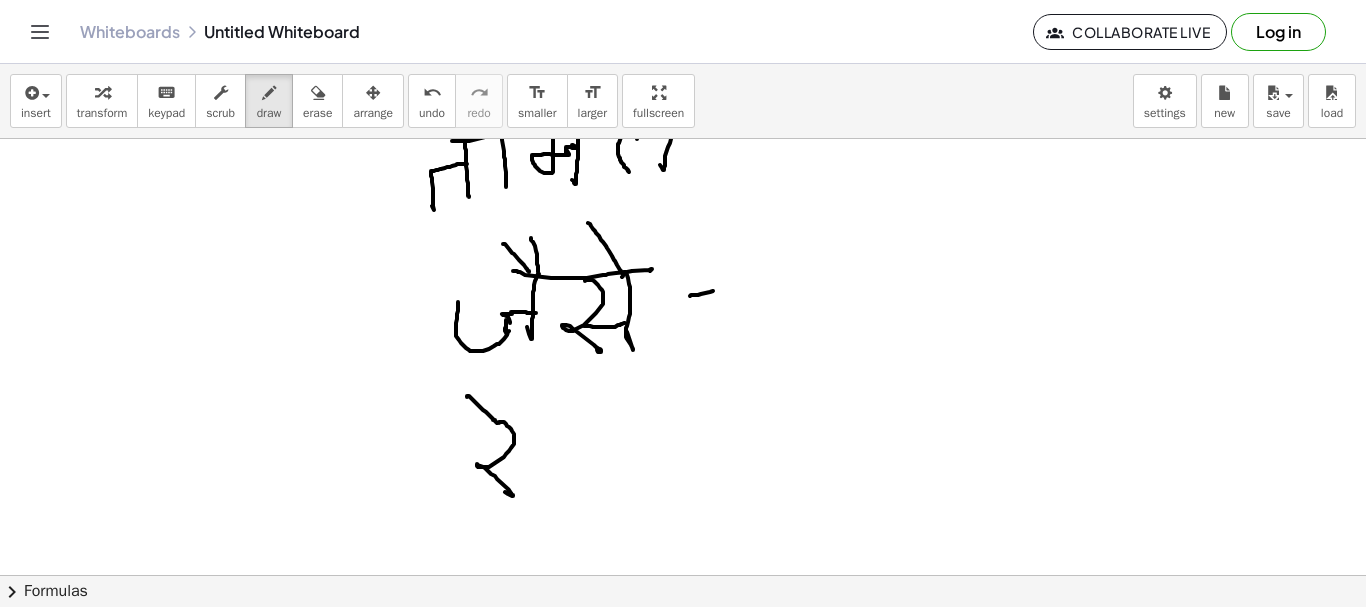 drag, startPoint x: 471, startPoint y: 398, endPoint x: 501, endPoint y: 432, distance: 45.343136 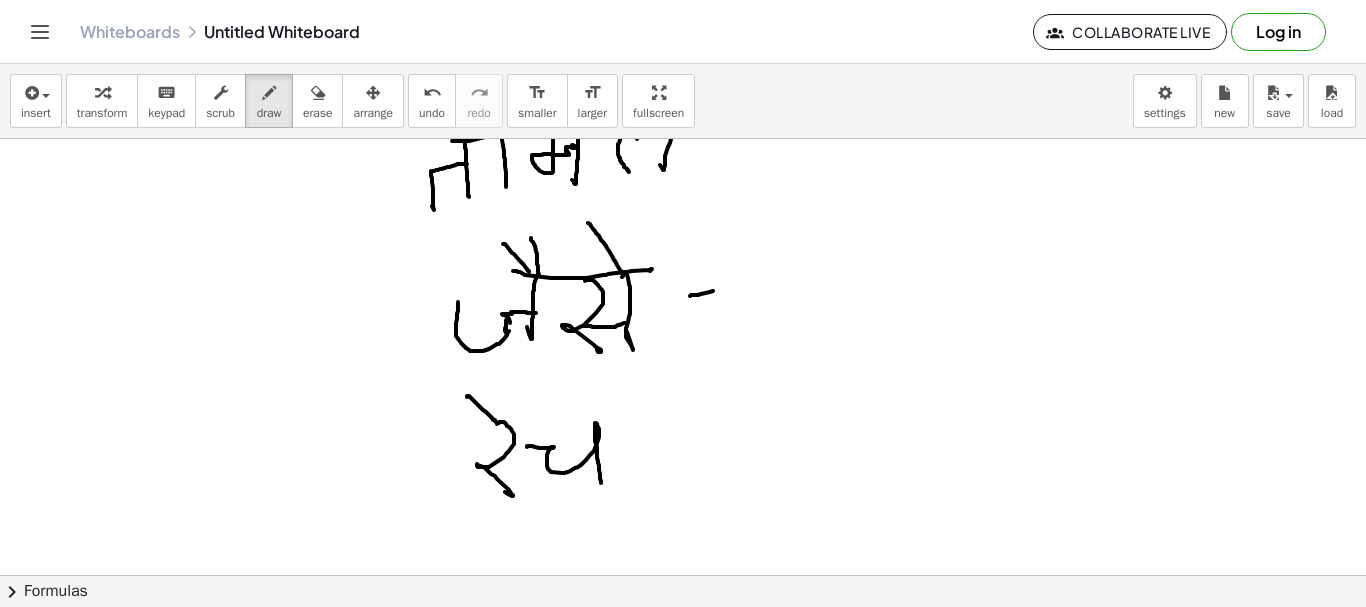 drag, startPoint x: 527, startPoint y: 446, endPoint x: 602, endPoint y: 485, distance: 84.53402 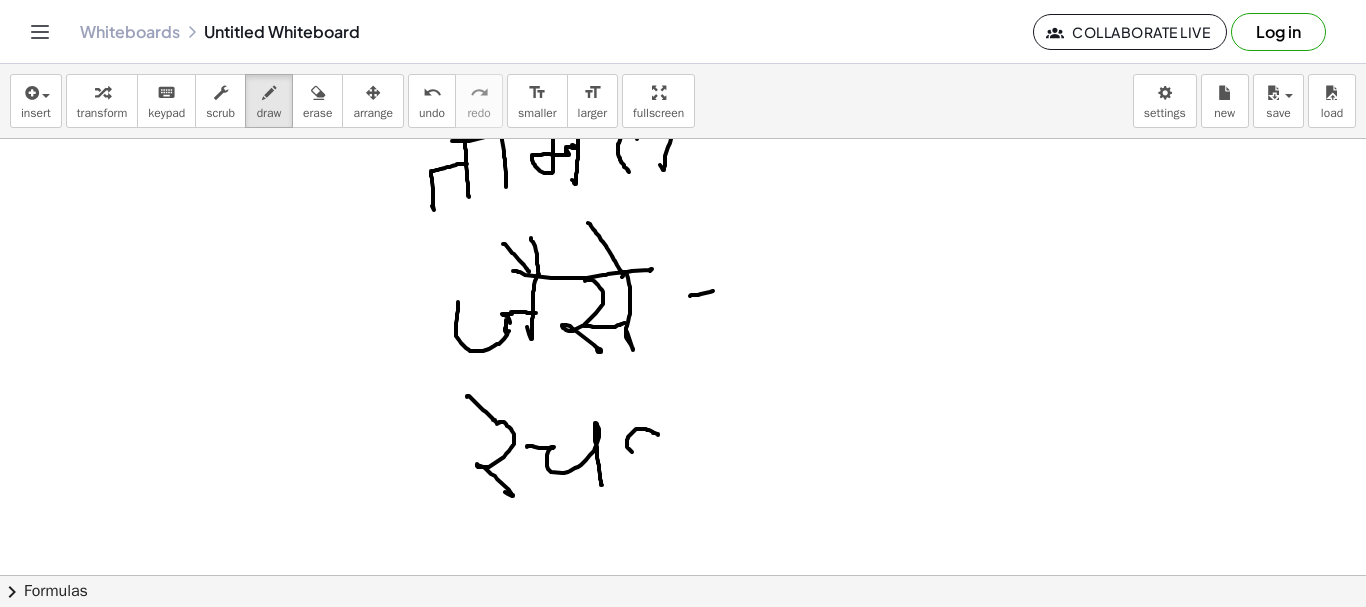 drag, startPoint x: 658, startPoint y: 434, endPoint x: 653, endPoint y: 461, distance: 27.45906 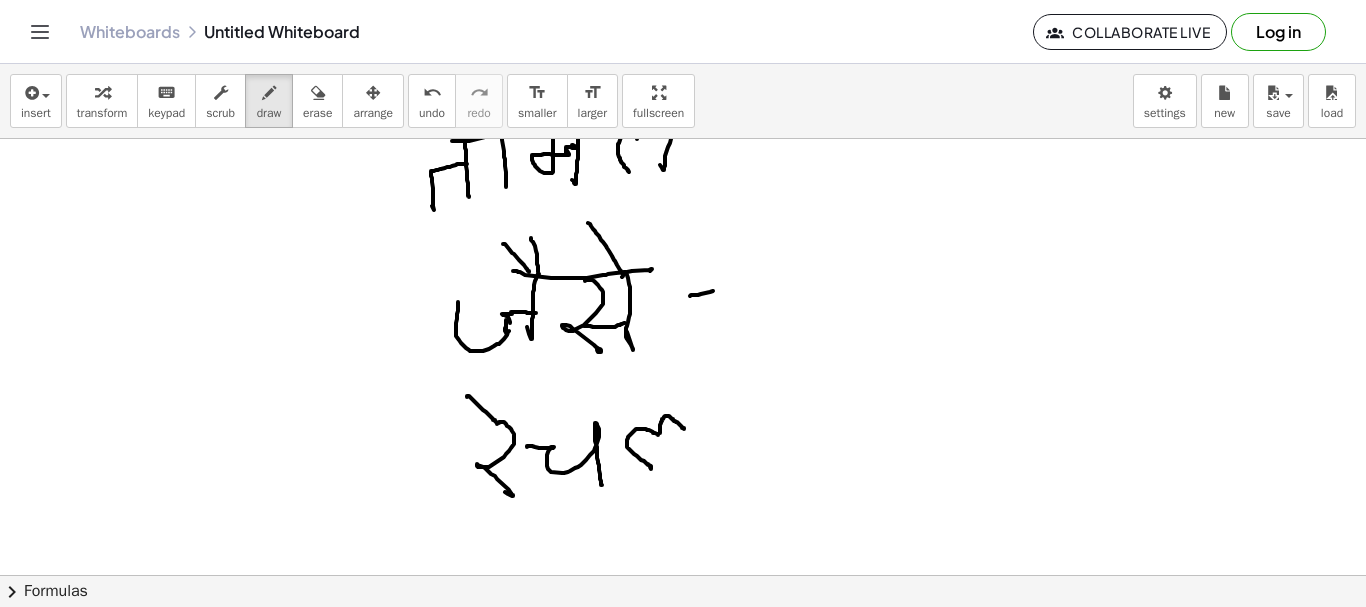 drag, startPoint x: 660, startPoint y: 432, endPoint x: 681, endPoint y: 425, distance: 22.135944 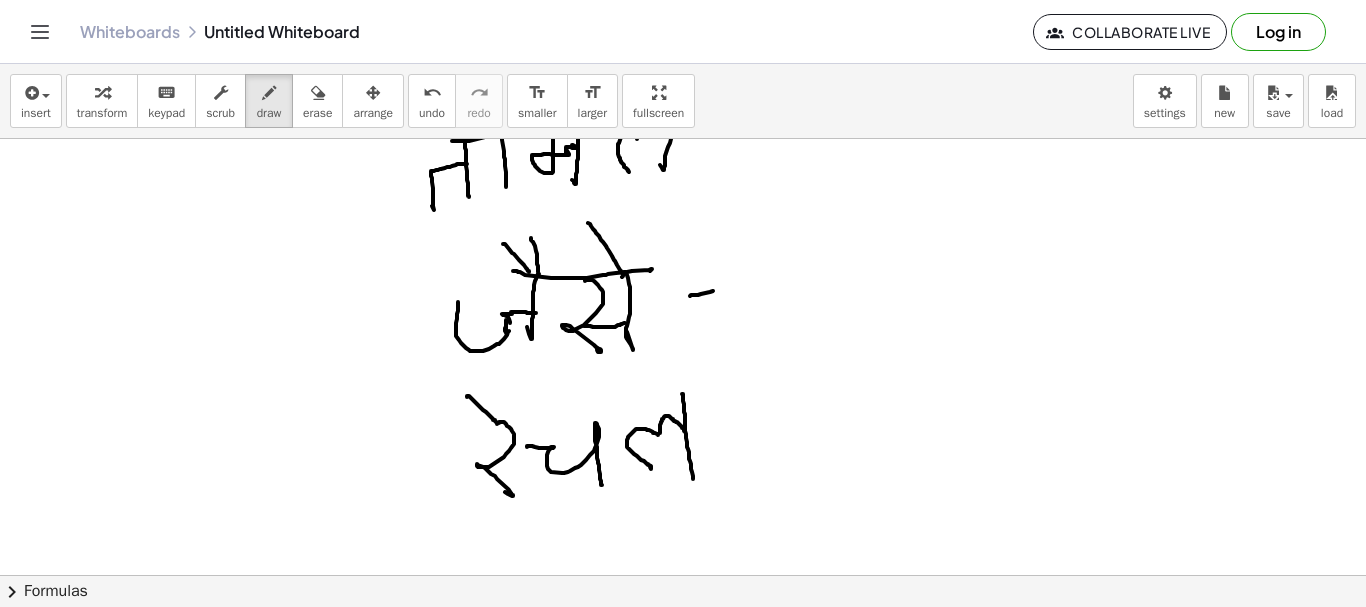 drag, startPoint x: 682, startPoint y: 394, endPoint x: 552, endPoint y: 424, distance: 133.41664 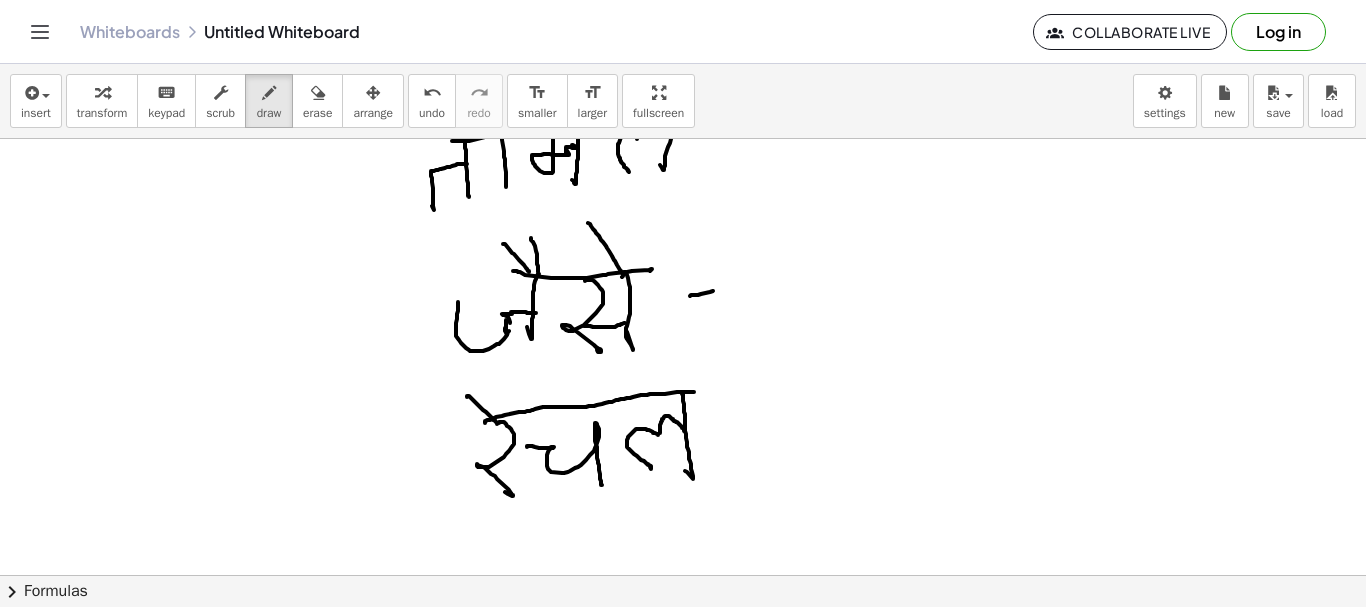 drag, startPoint x: 485, startPoint y: 423, endPoint x: 739, endPoint y: 458, distance: 256.4001 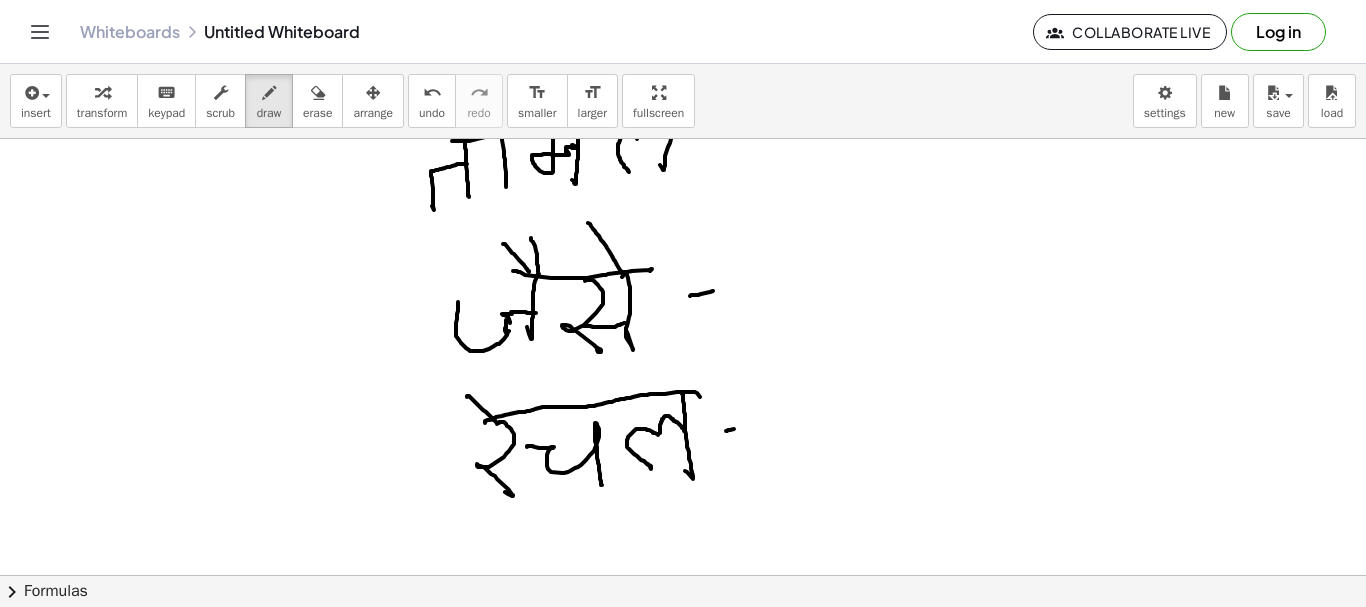 click at bounding box center (683, 175) 